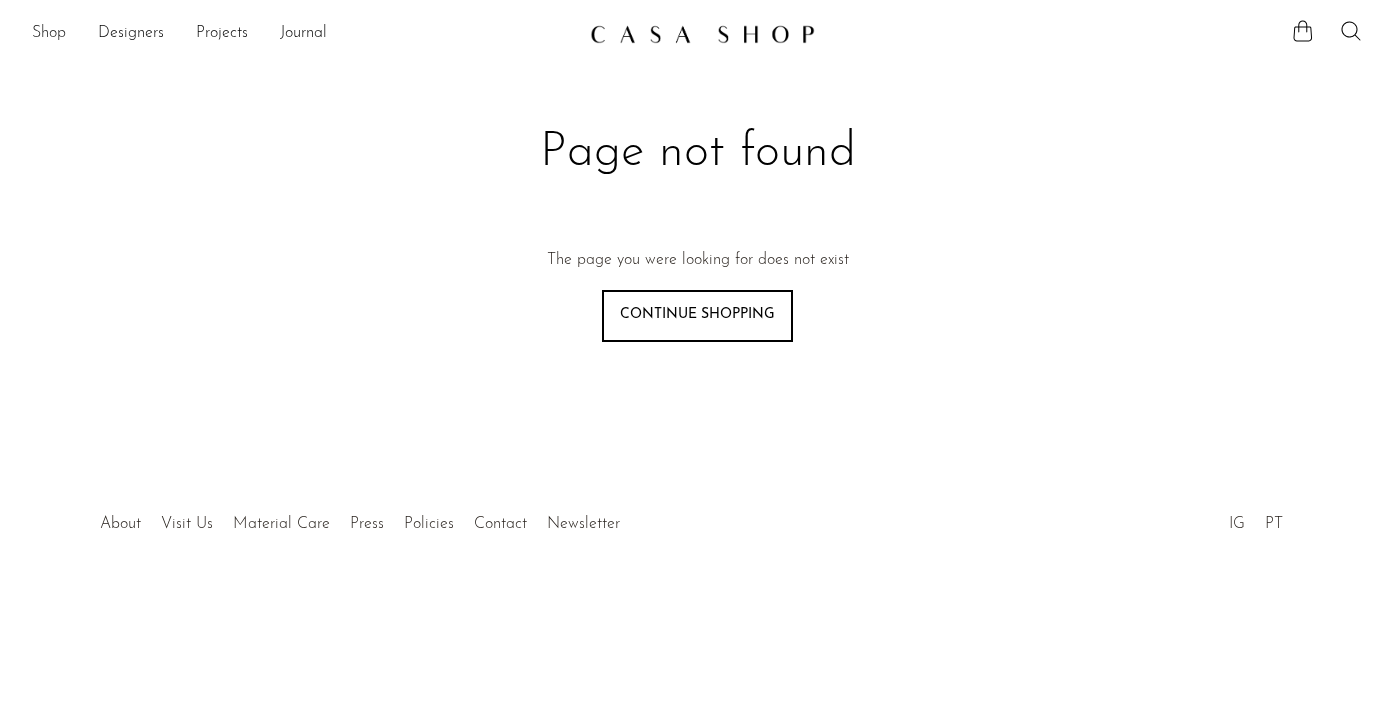 scroll, scrollTop: 0, scrollLeft: 0, axis: both 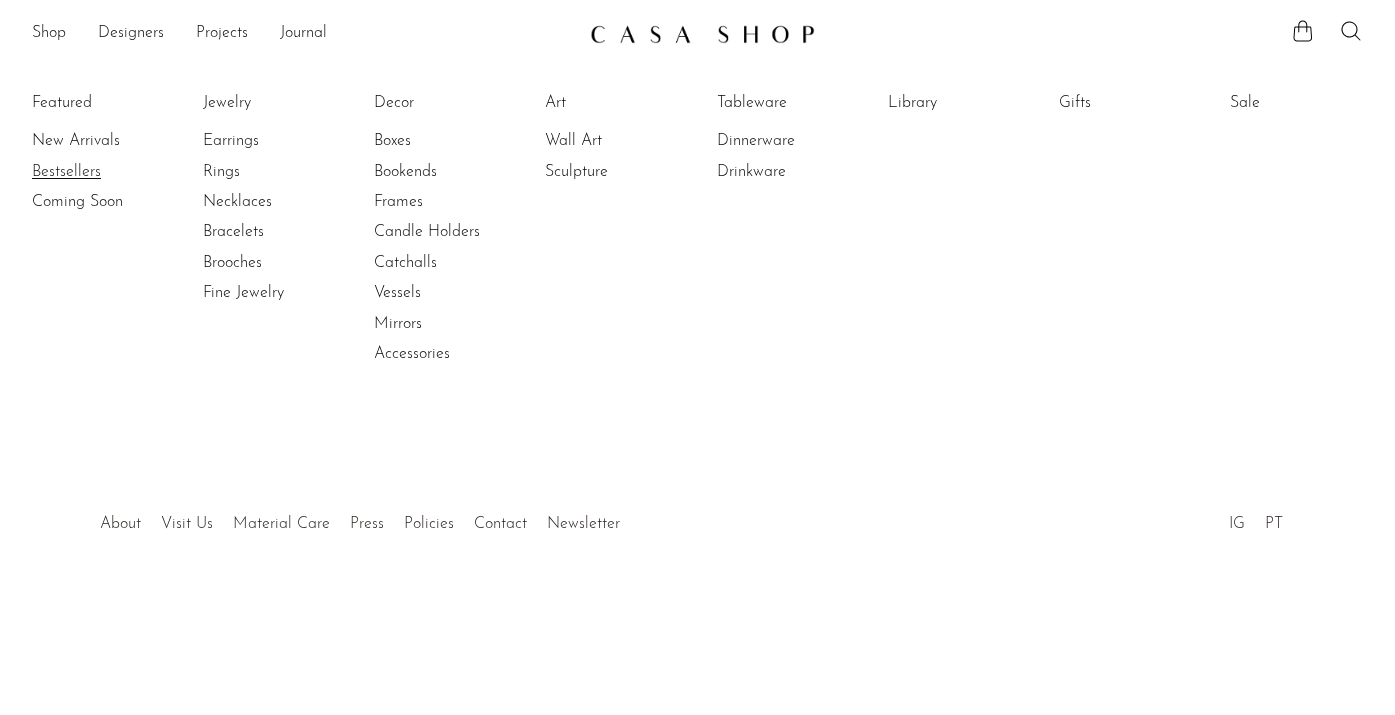 click on "Bestsellers" at bounding box center [107, 172] 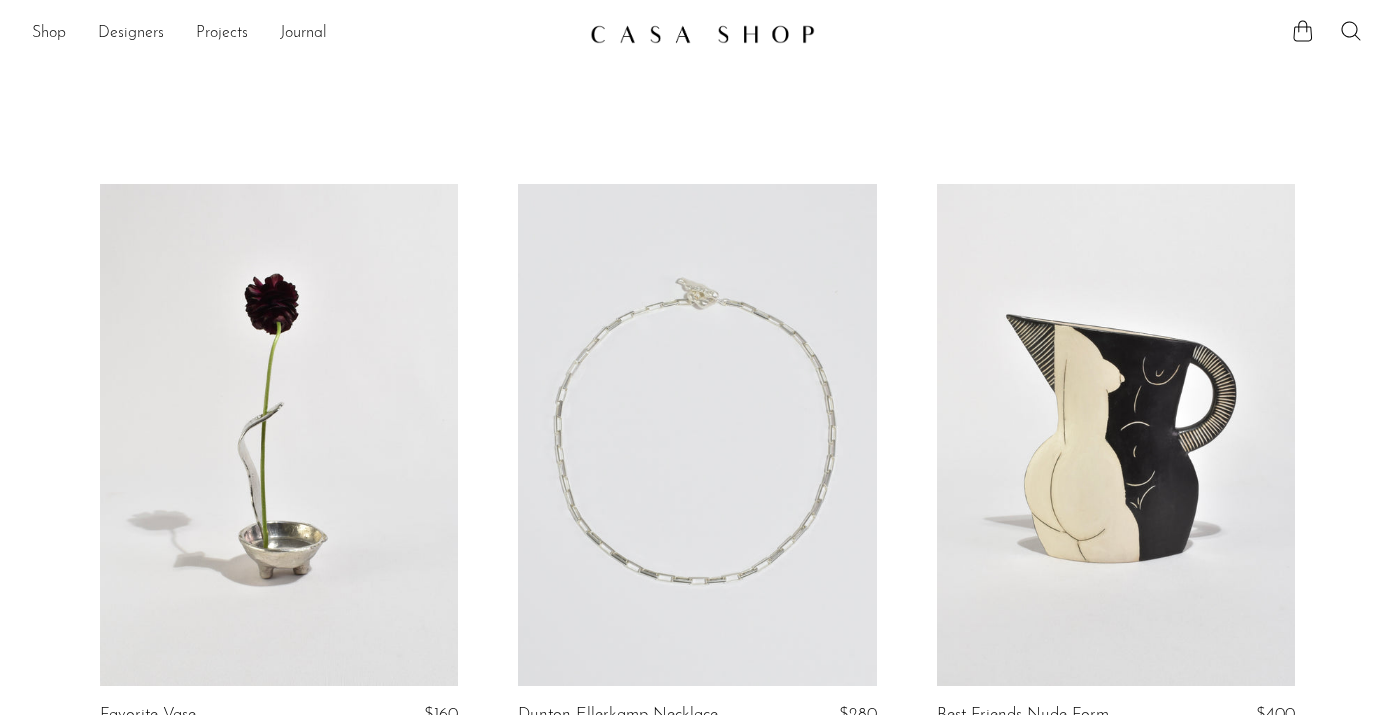 scroll, scrollTop: 0, scrollLeft: 0, axis: both 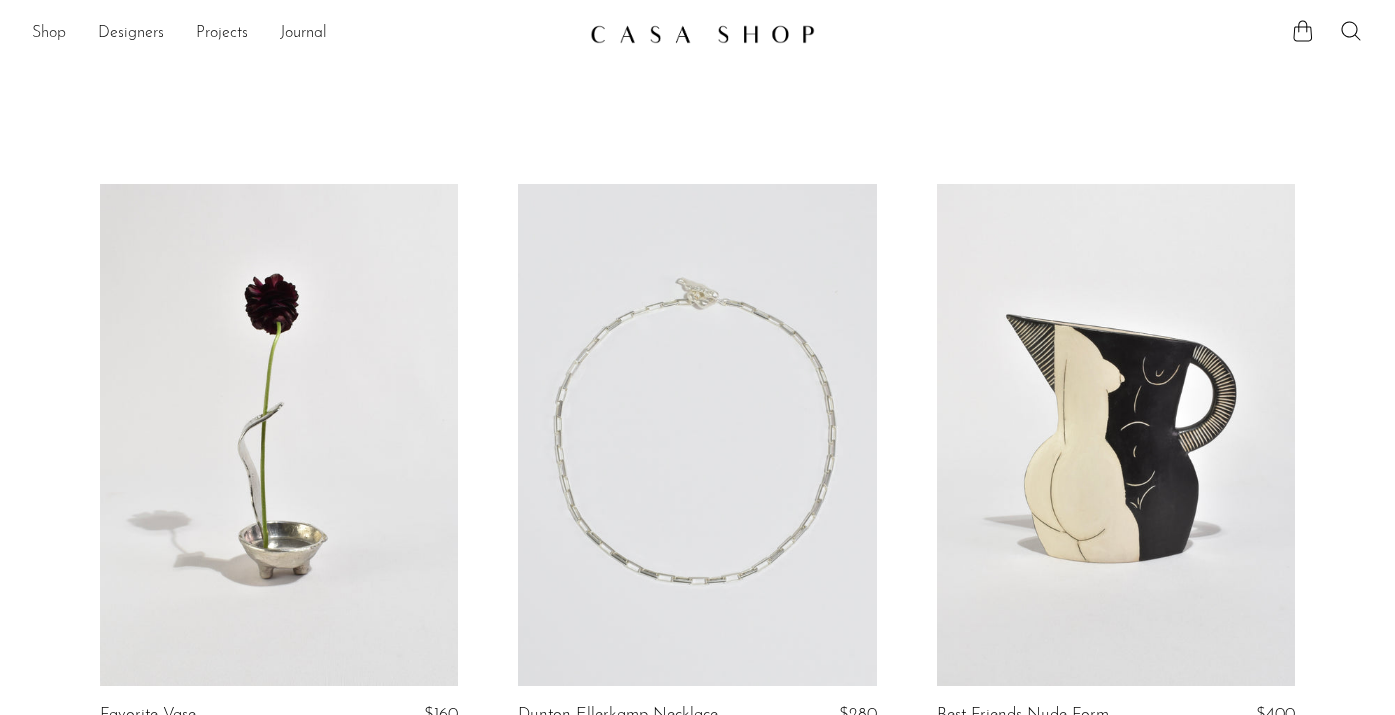 click on "Shop" at bounding box center [49, 34] 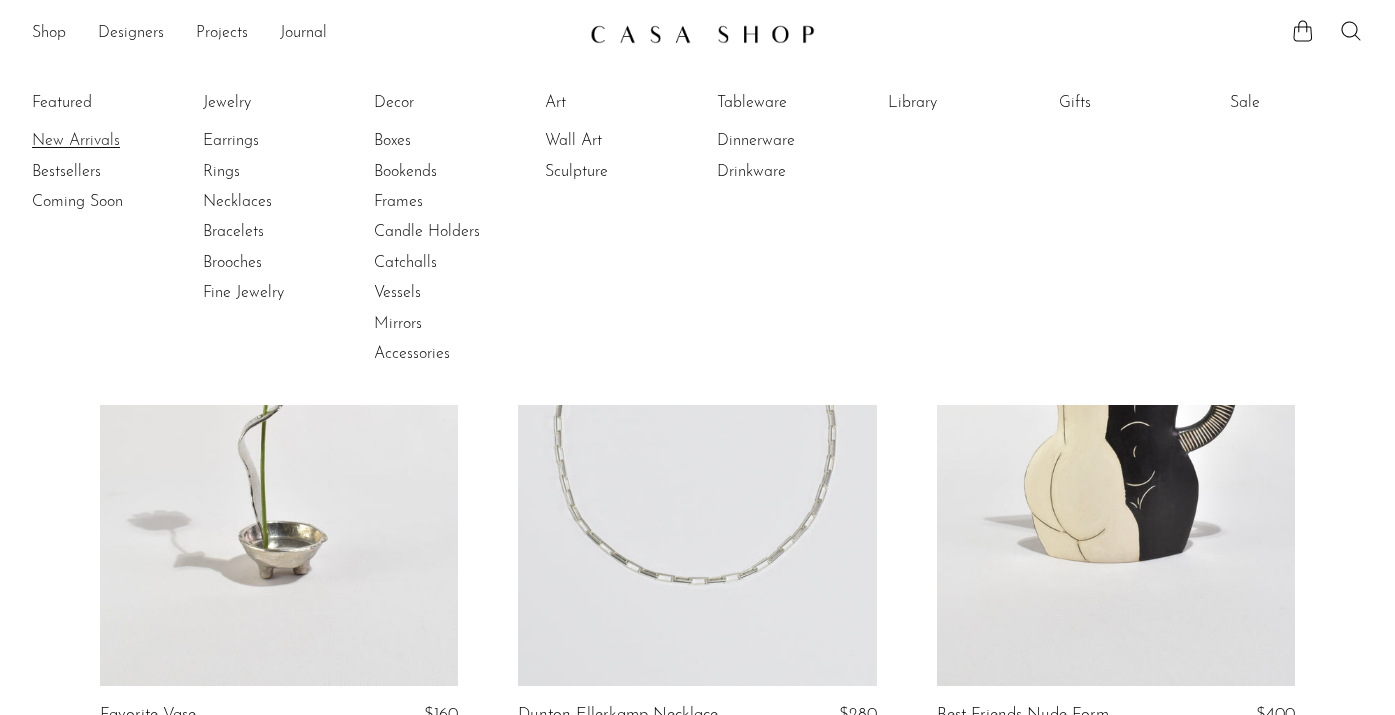 click on "New Arrivals" at bounding box center (107, 141) 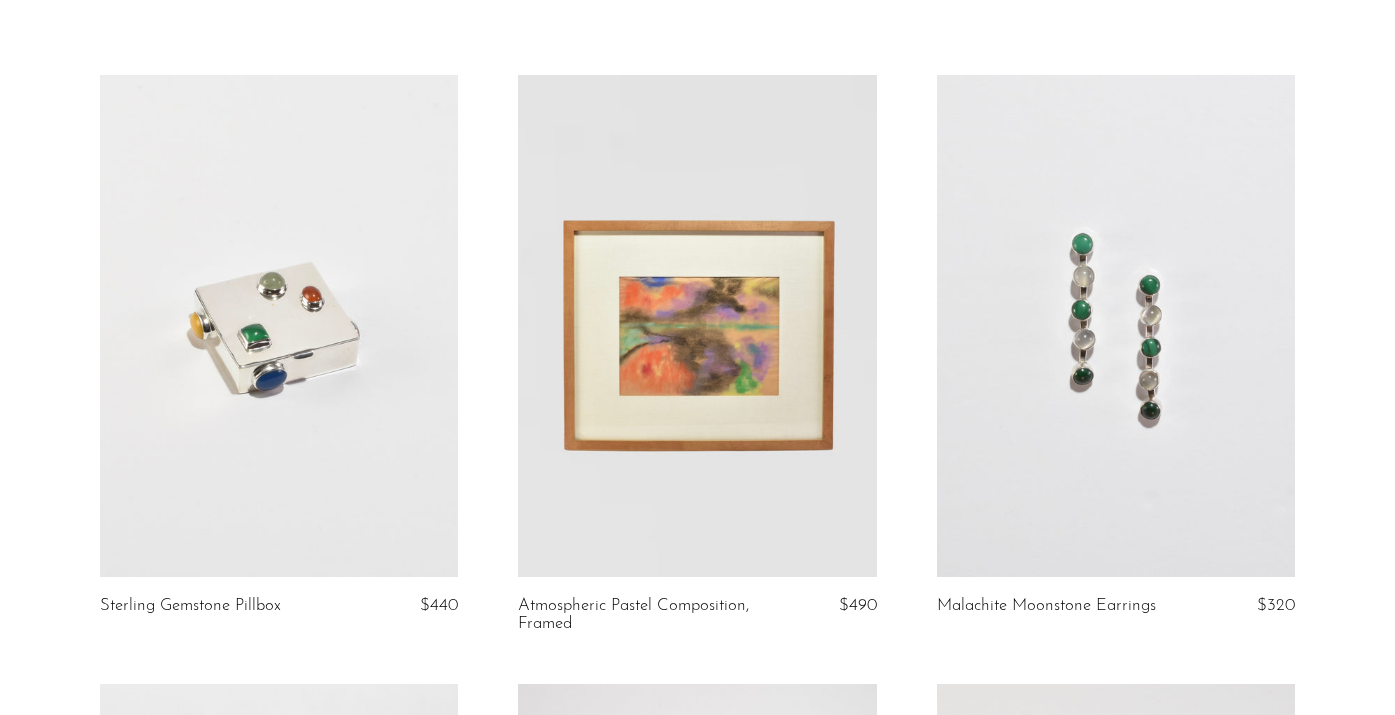 scroll, scrollTop: 0, scrollLeft: 0, axis: both 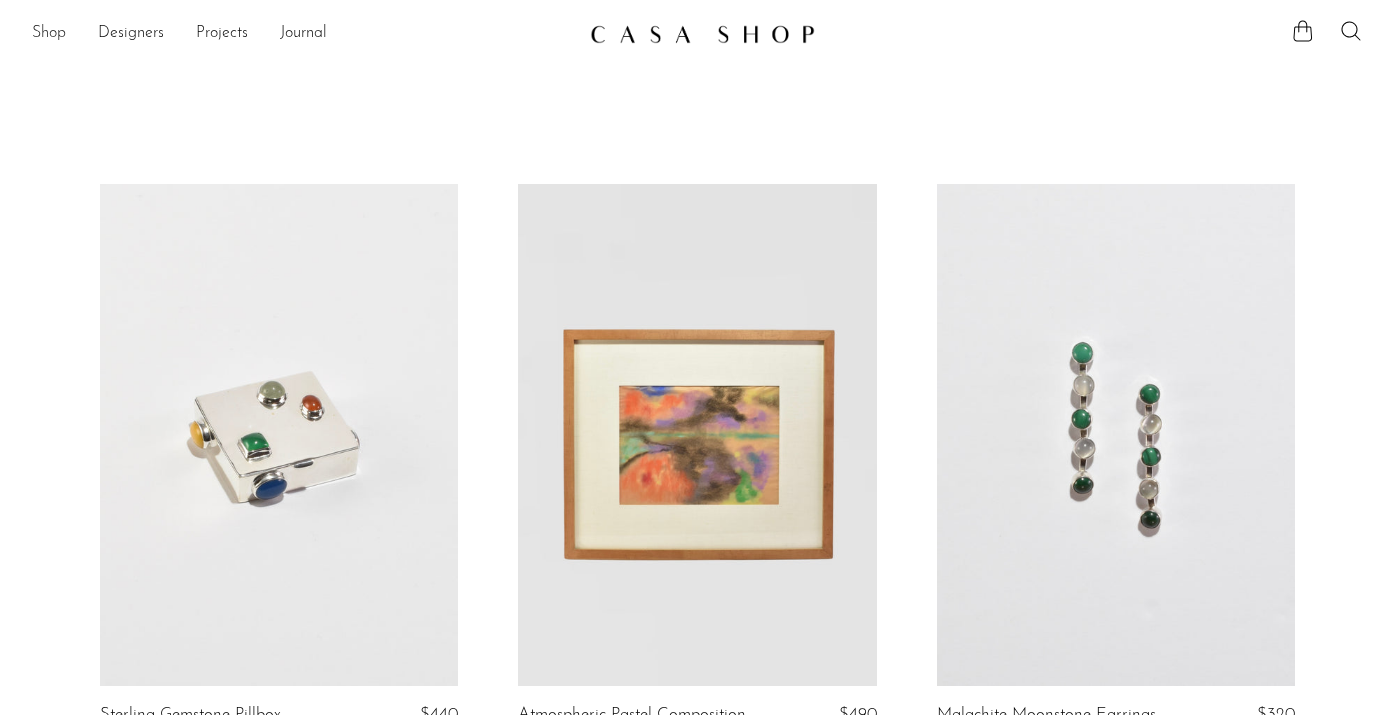 click on "Shop" at bounding box center [49, 34] 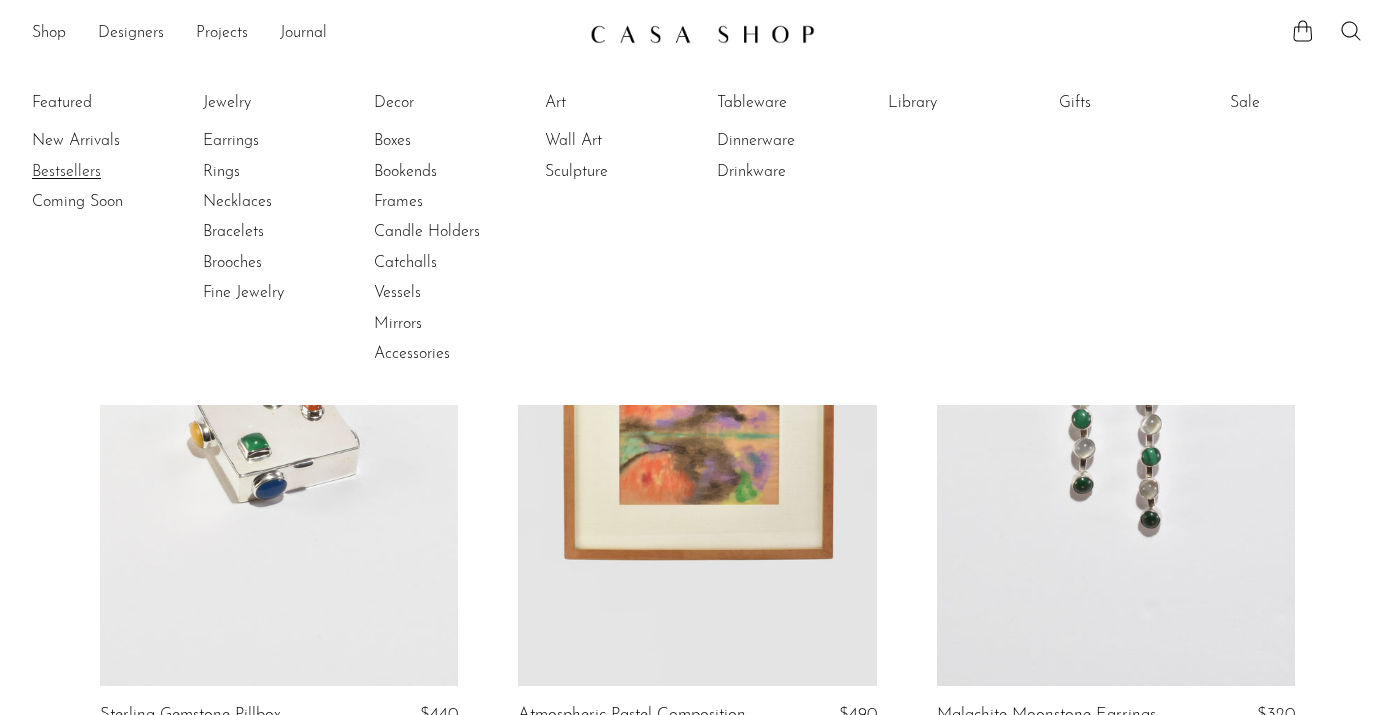 click on "Bestsellers" at bounding box center [107, 172] 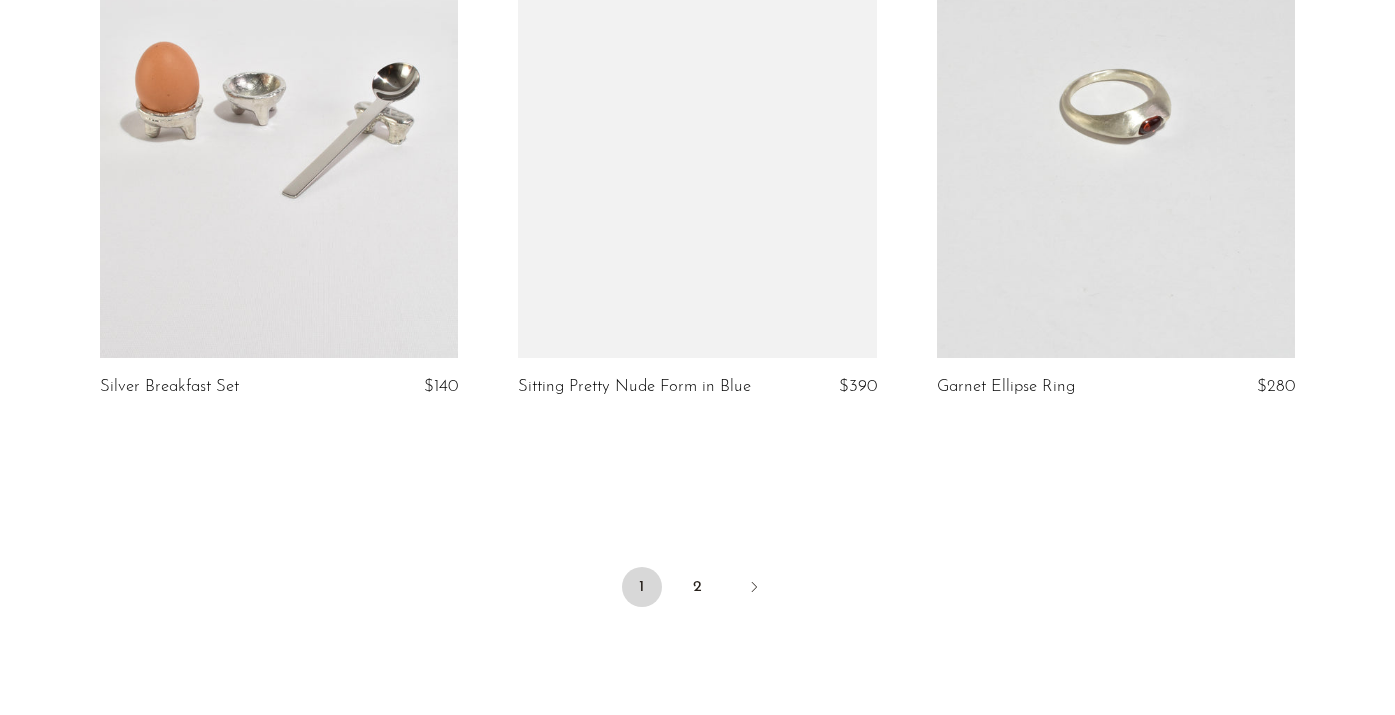 scroll, scrollTop: 6844, scrollLeft: 0, axis: vertical 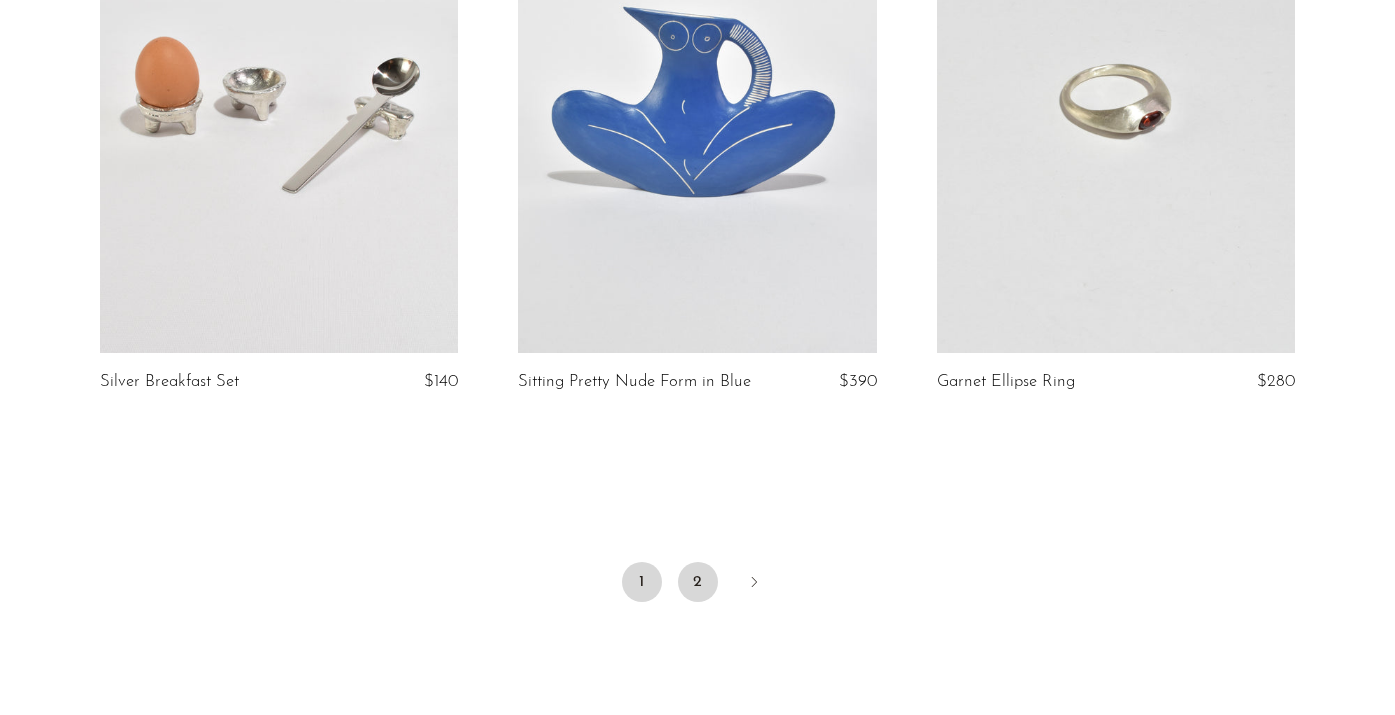 click on "2" at bounding box center [698, 582] 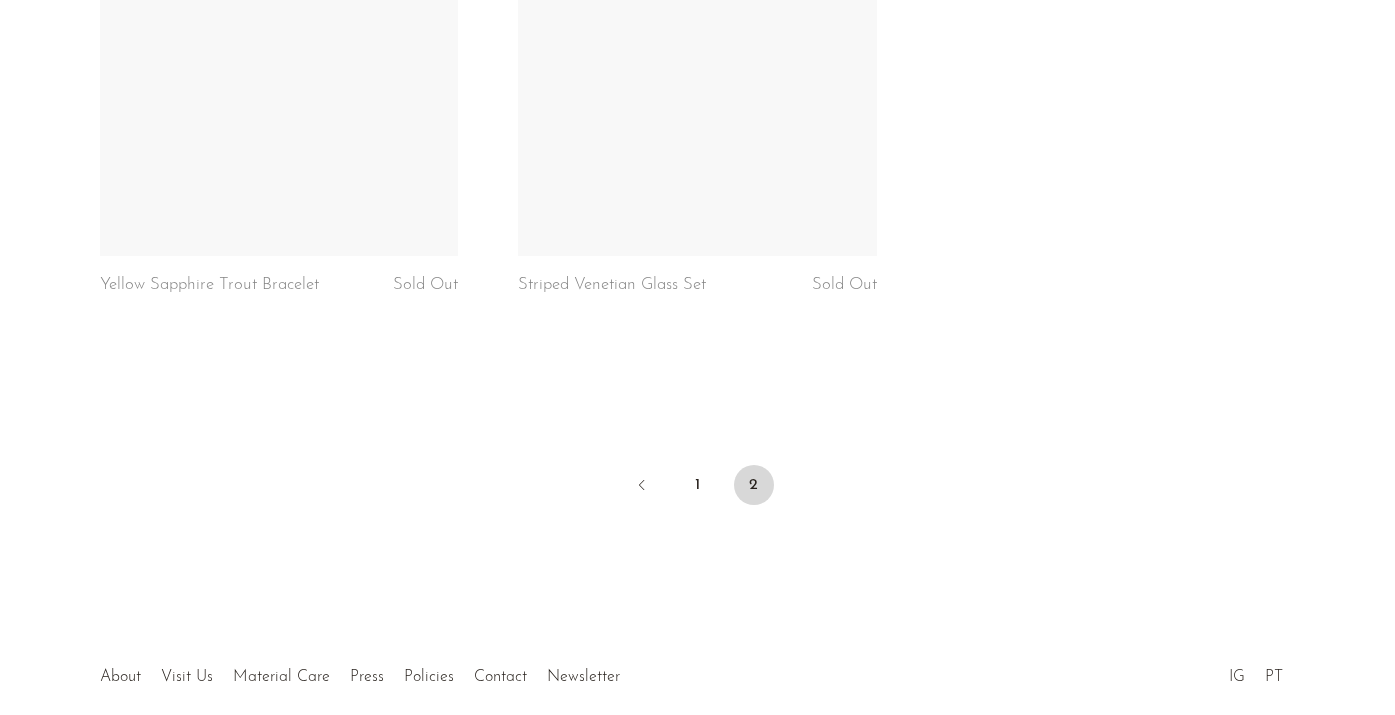 scroll, scrollTop: 2192, scrollLeft: 0, axis: vertical 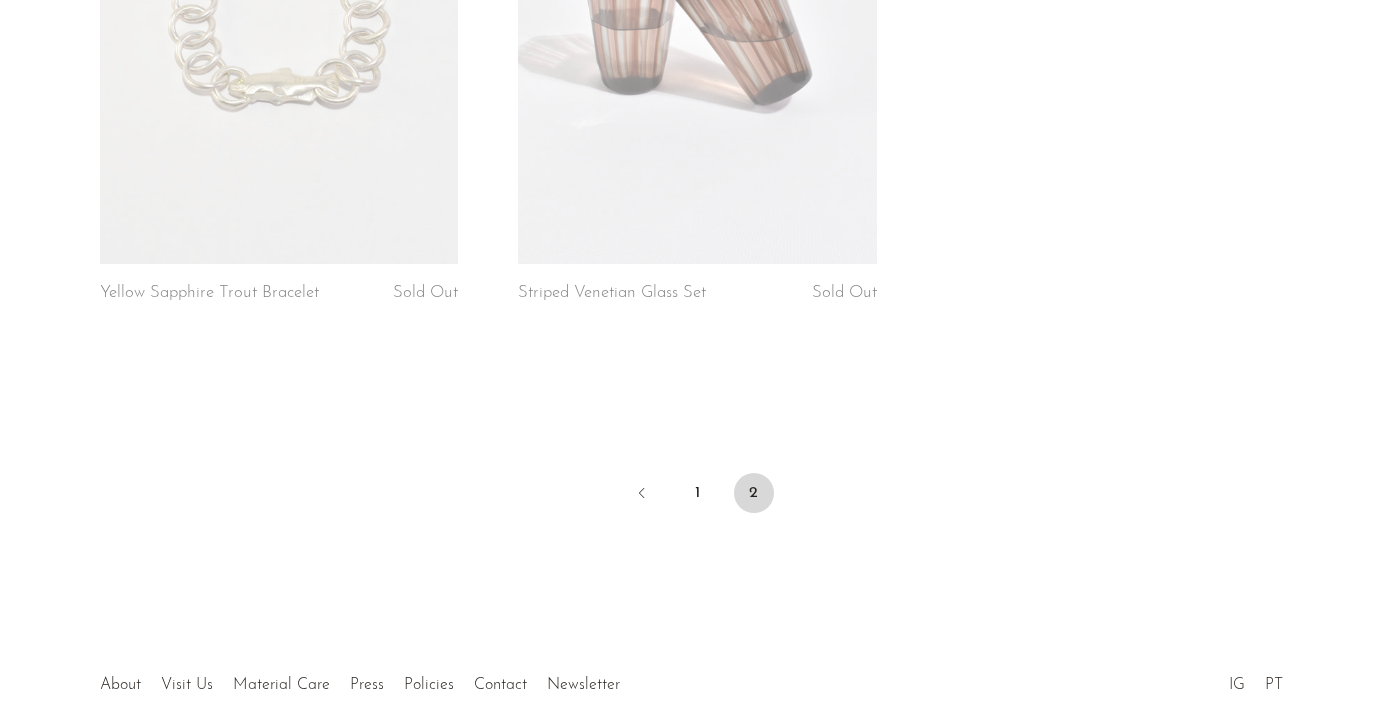 click on "1" at bounding box center [698, 495] 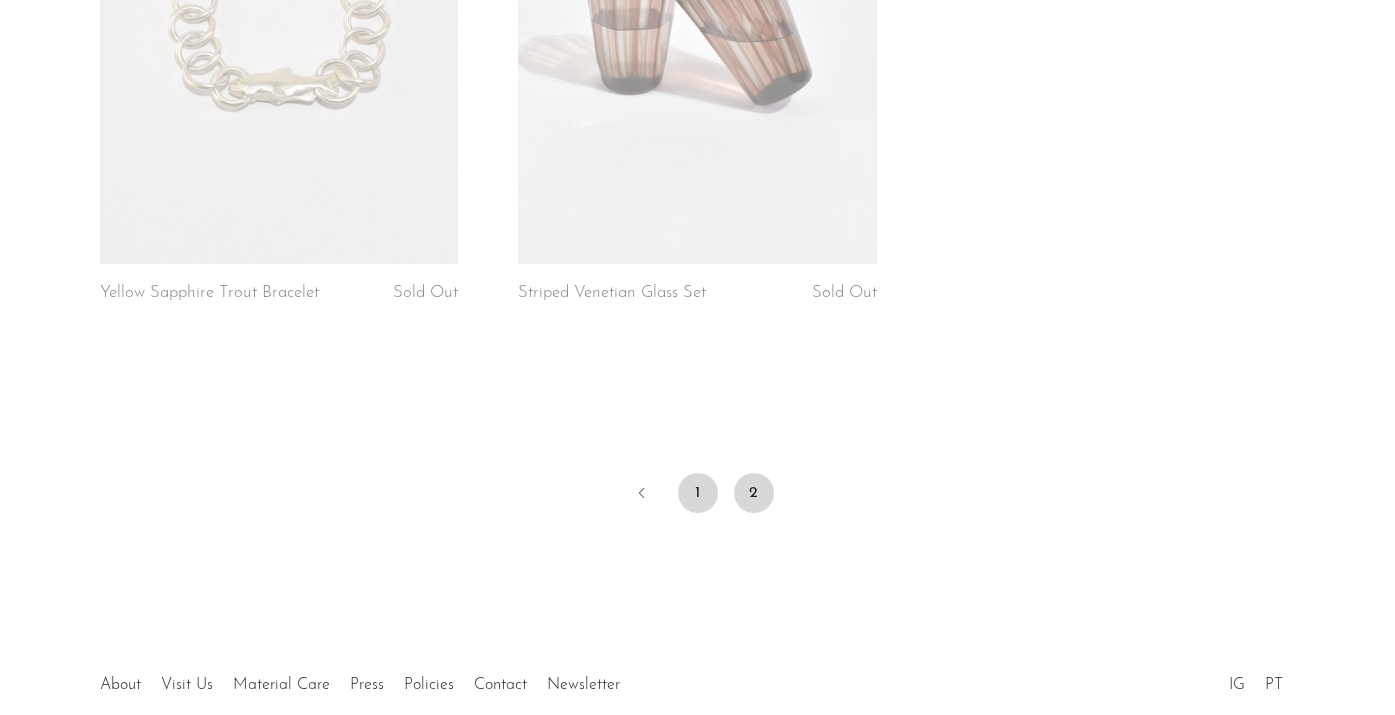 click on "1" at bounding box center (698, 493) 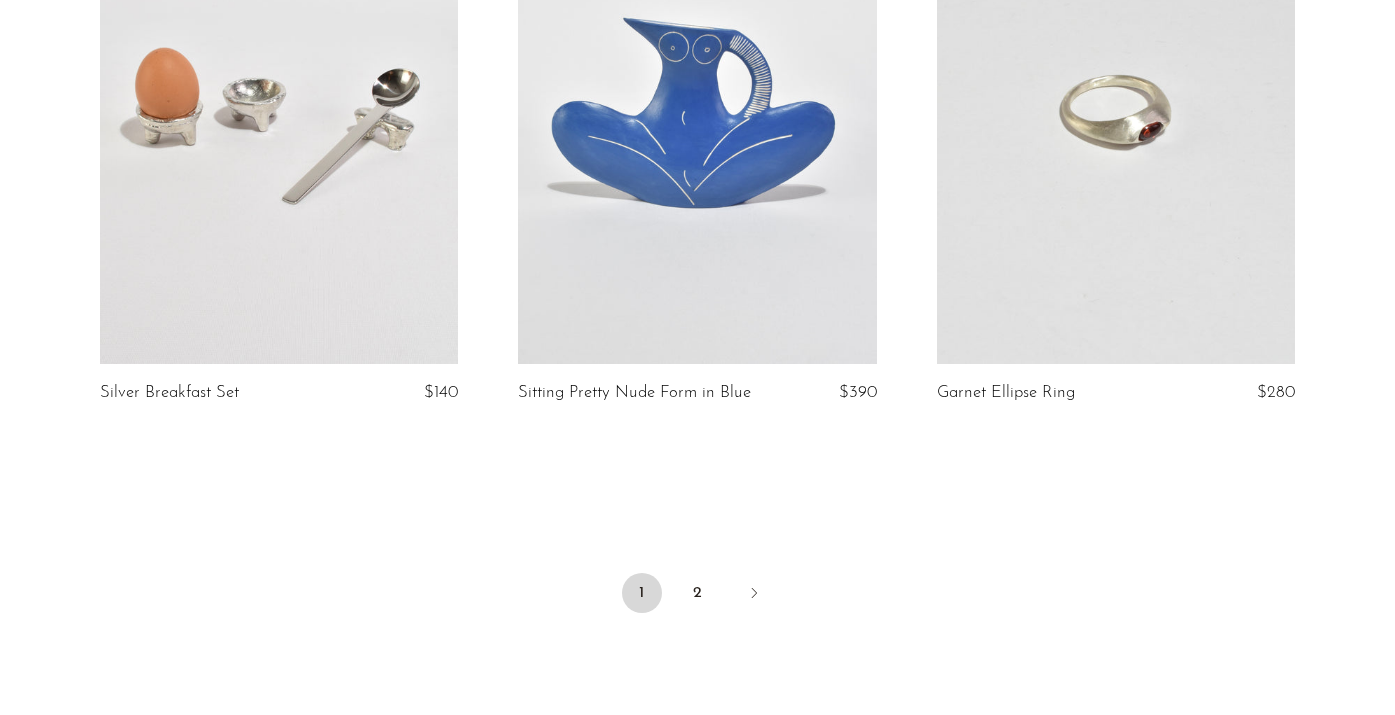 scroll, scrollTop: 7036, scrollLeft: 0, axis: vertical 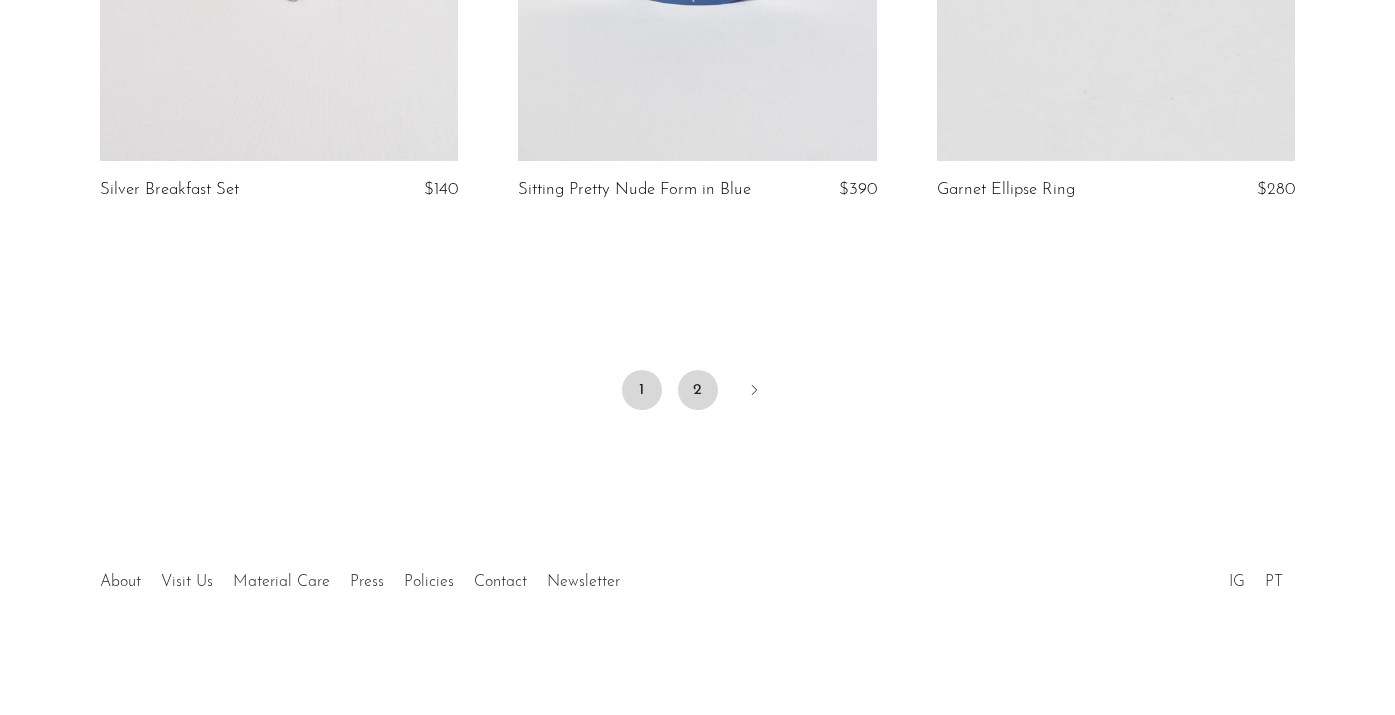 click on "2" at bounding box center [698, 390] 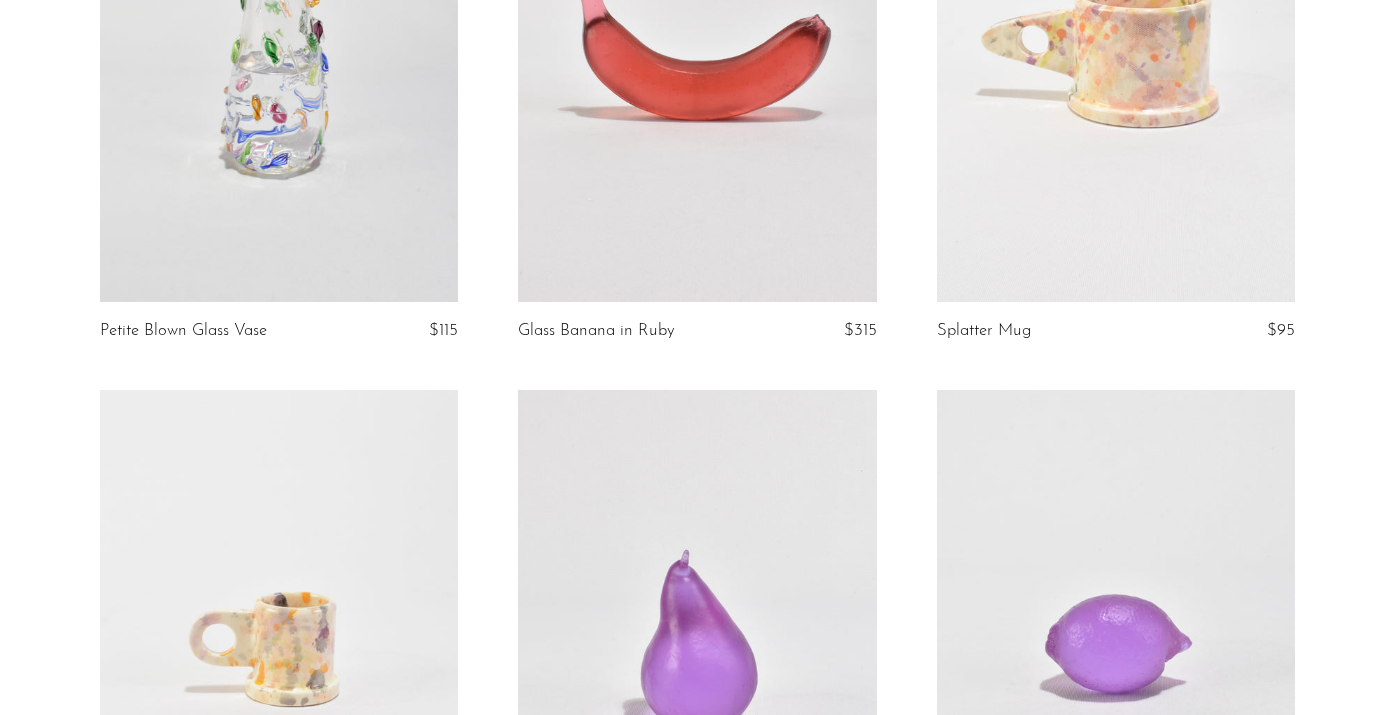 scroll, scrollTop: 889, scrollLeft: 0, axis: vertical 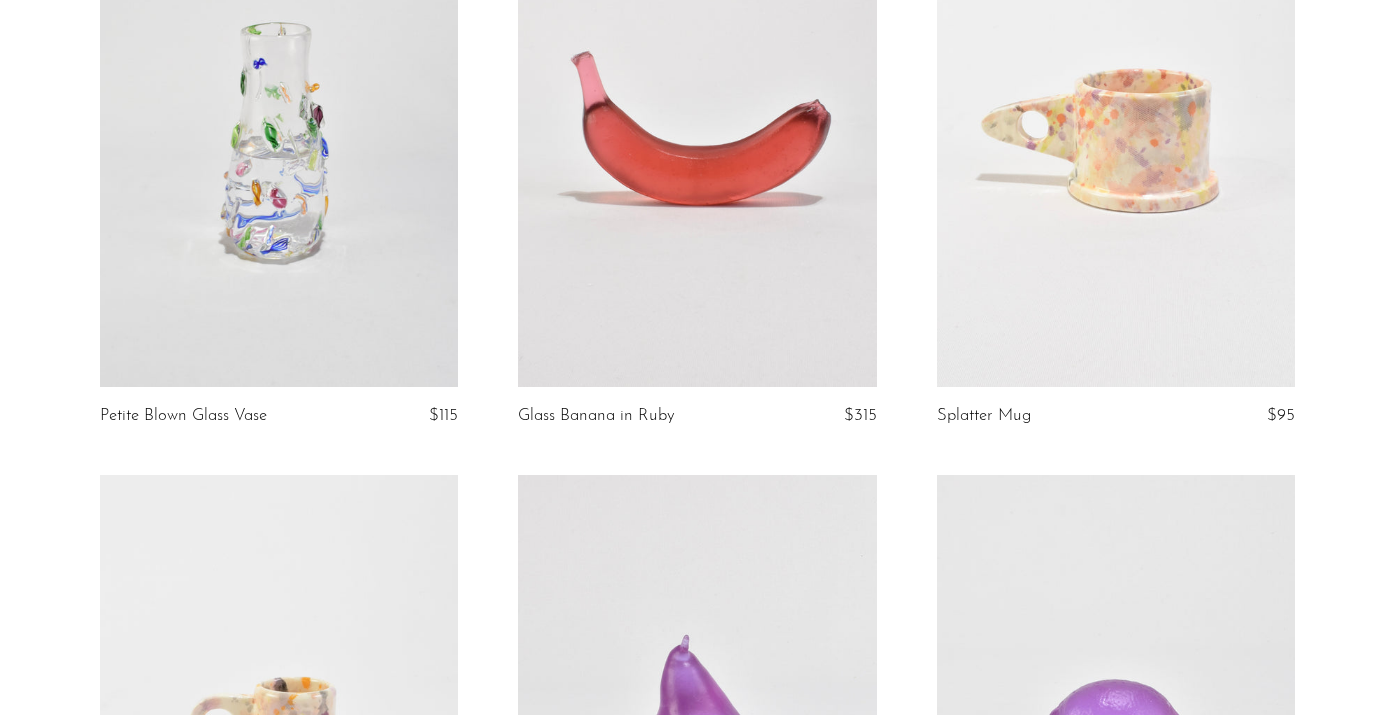 click at bounding box center (279, 136) 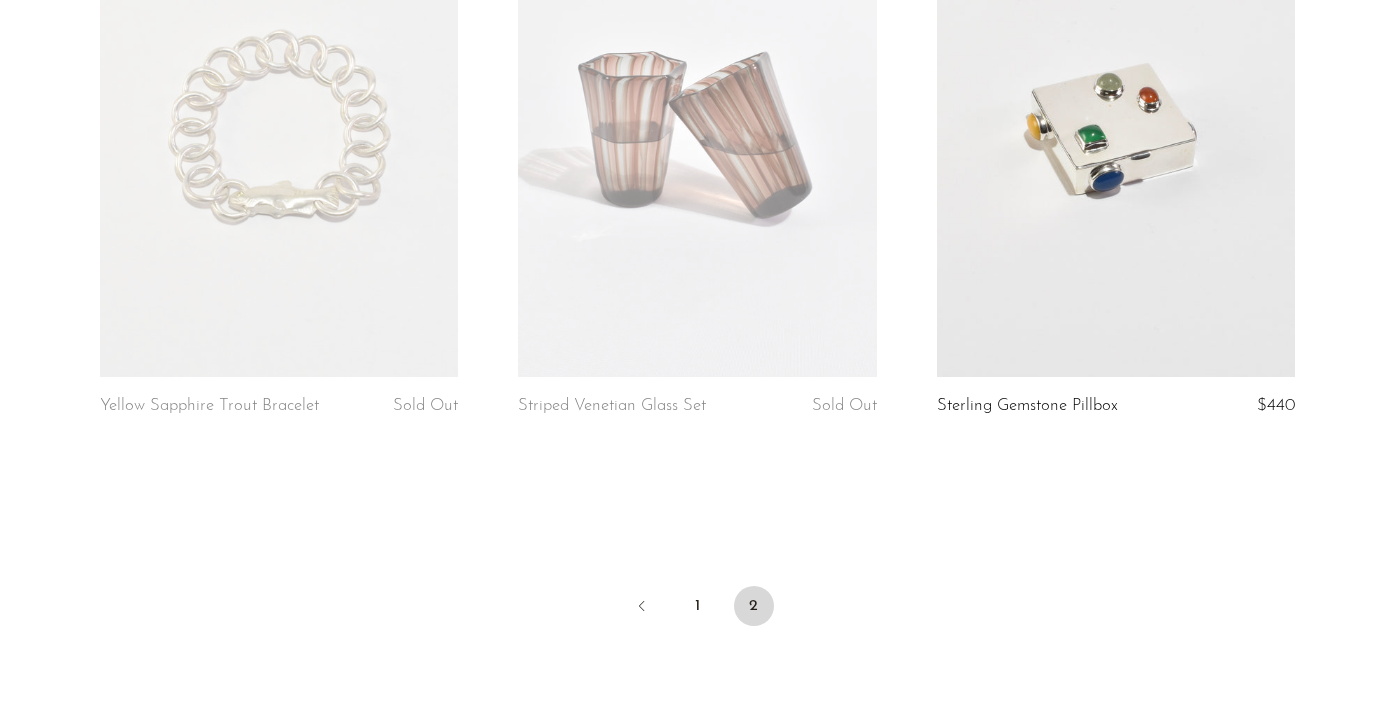 scroll, scrollTop: 2295, scrollLeft: 0, axis: vertical 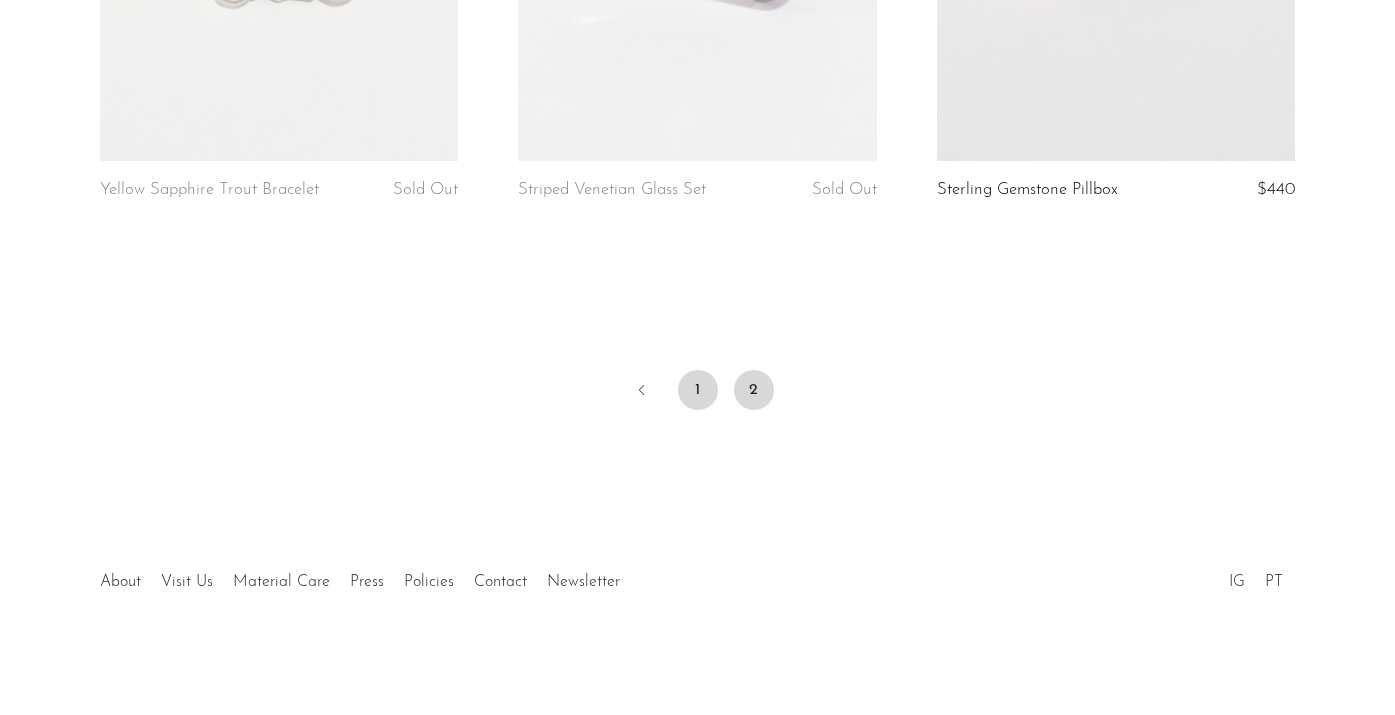 click on "1" at bounding box center [698, 390] 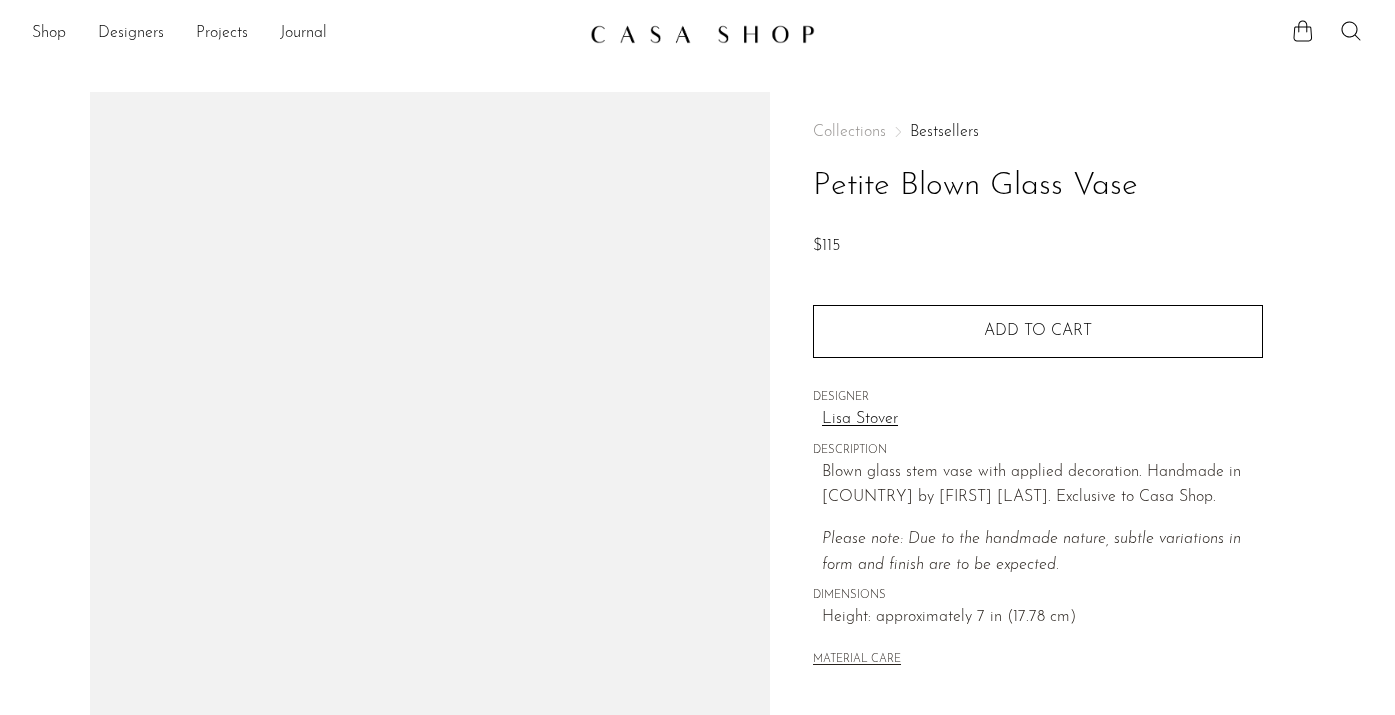scroll, scrollTop: 0, scrollLeft: 0, axis: both 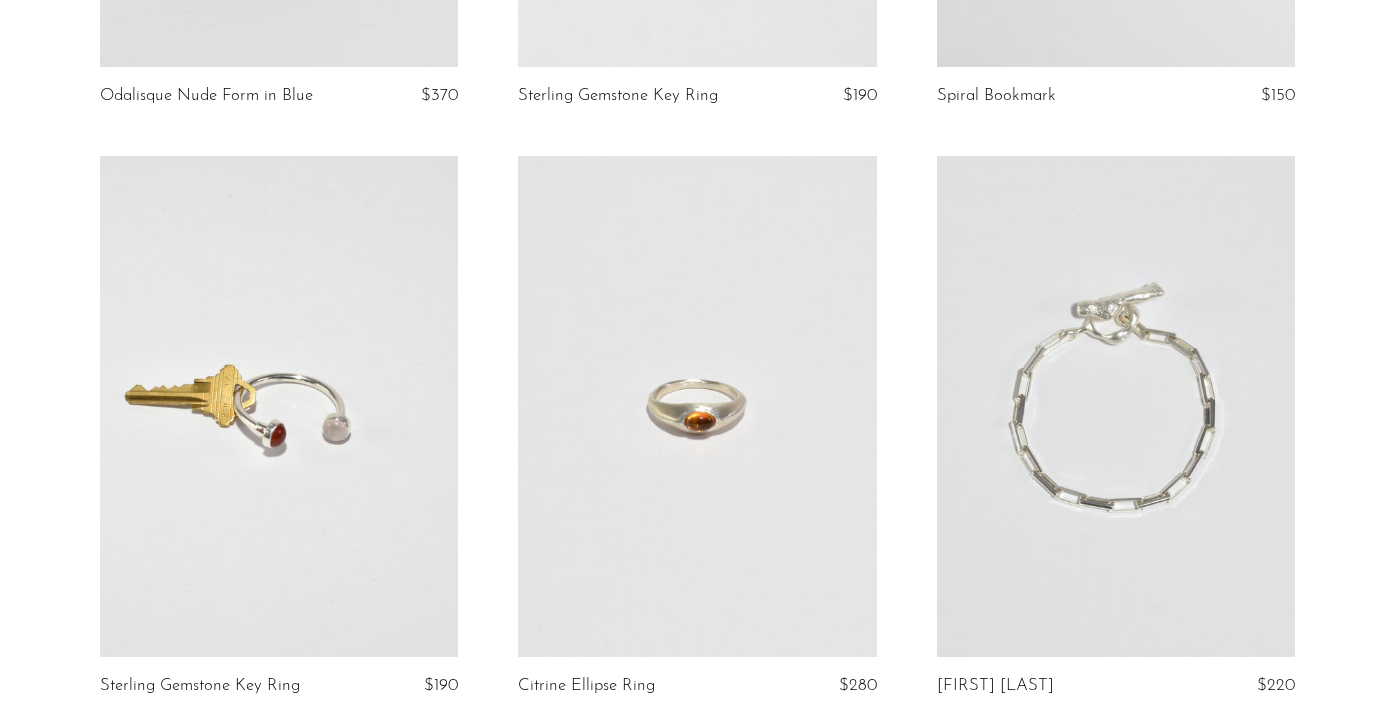 click at bounding box center (279, 407) 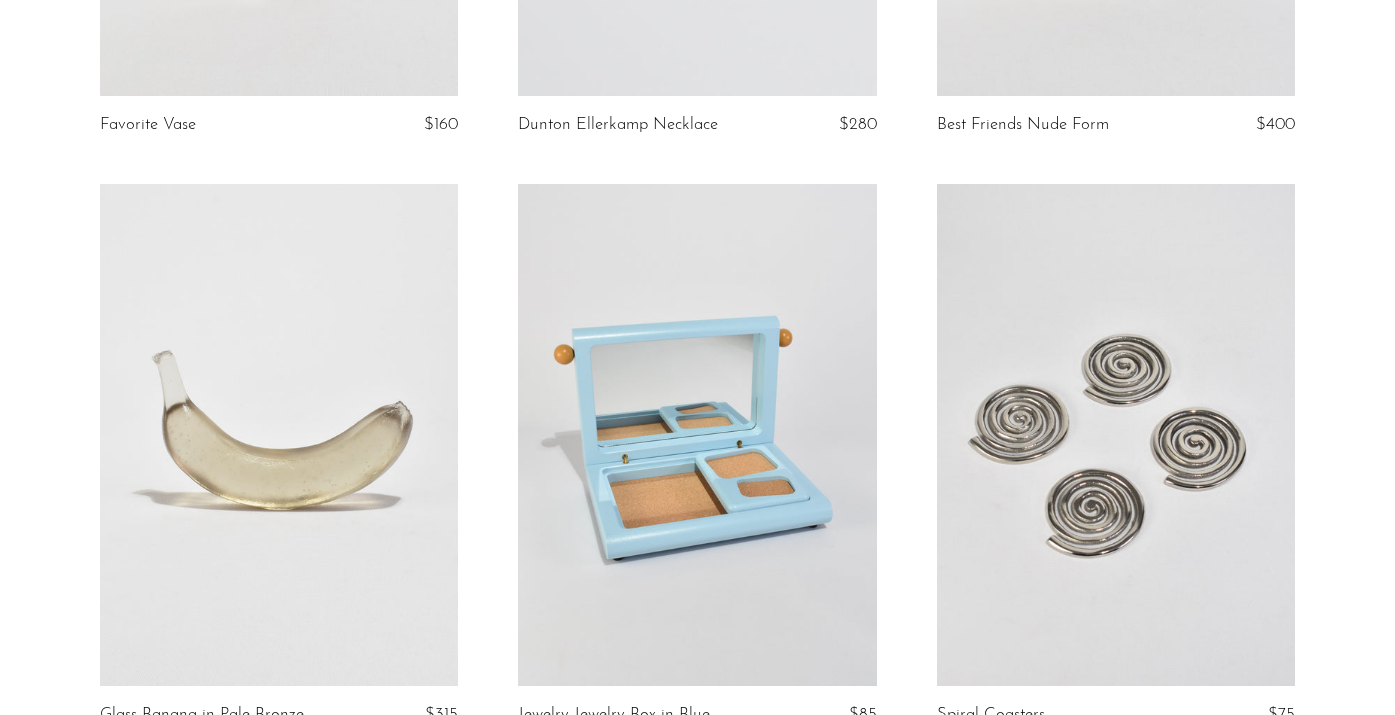 scroll, scrollTop: 0, scrollLeft: 0, axis: both 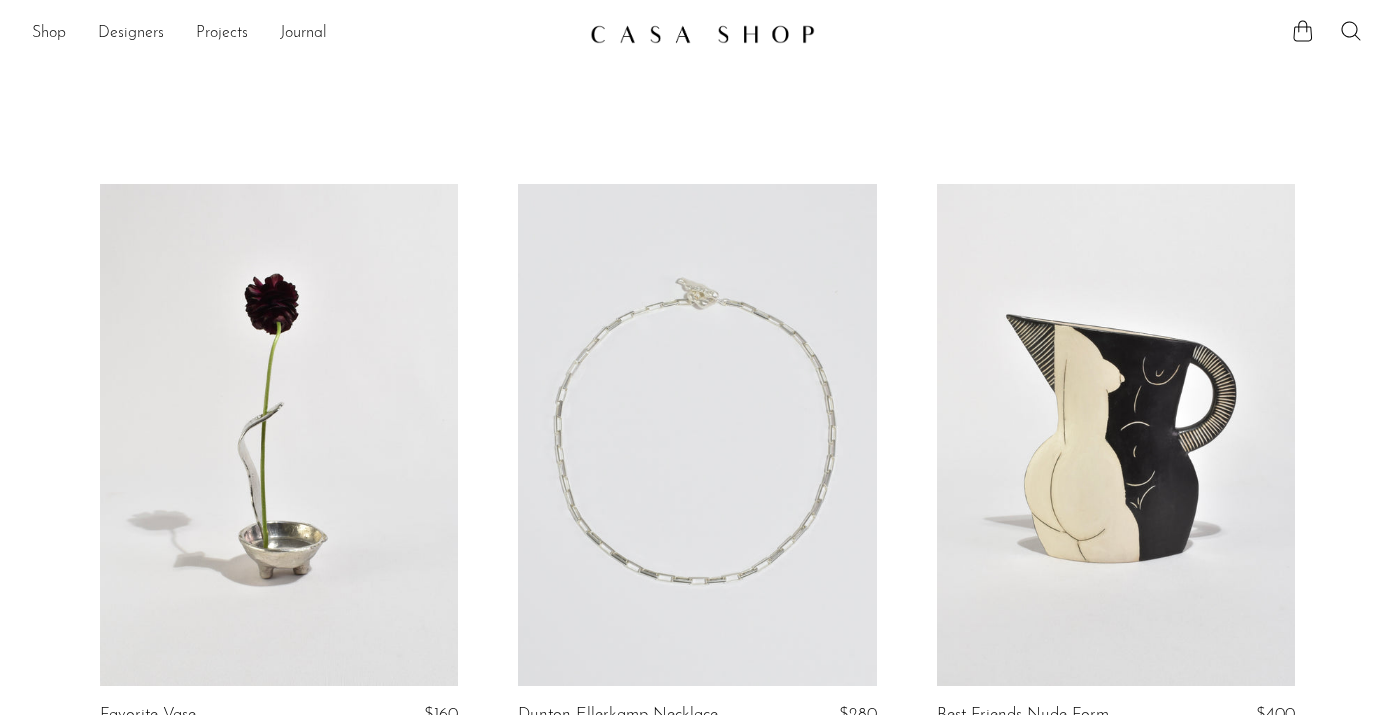 click at bounding box center (697, 435) 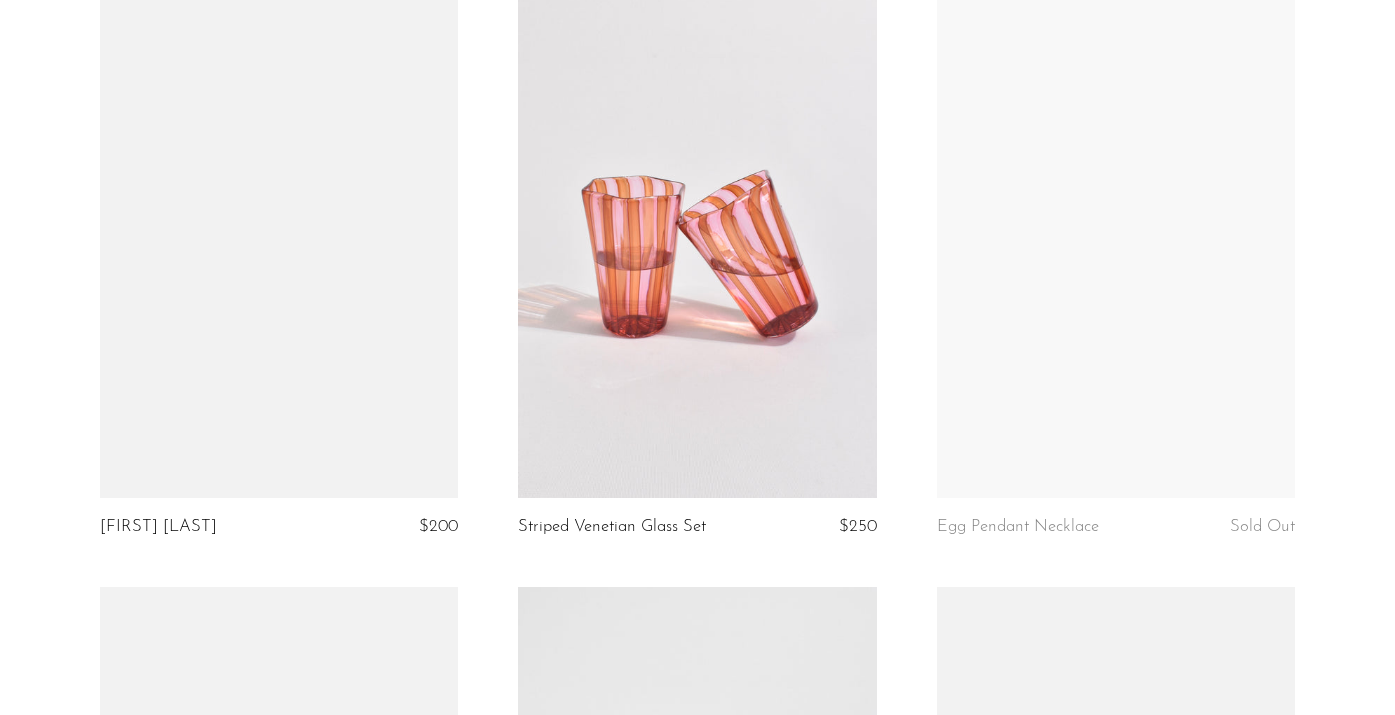 scroll, scrollTop: 6228, scrollLeft: 0, axis: vertical 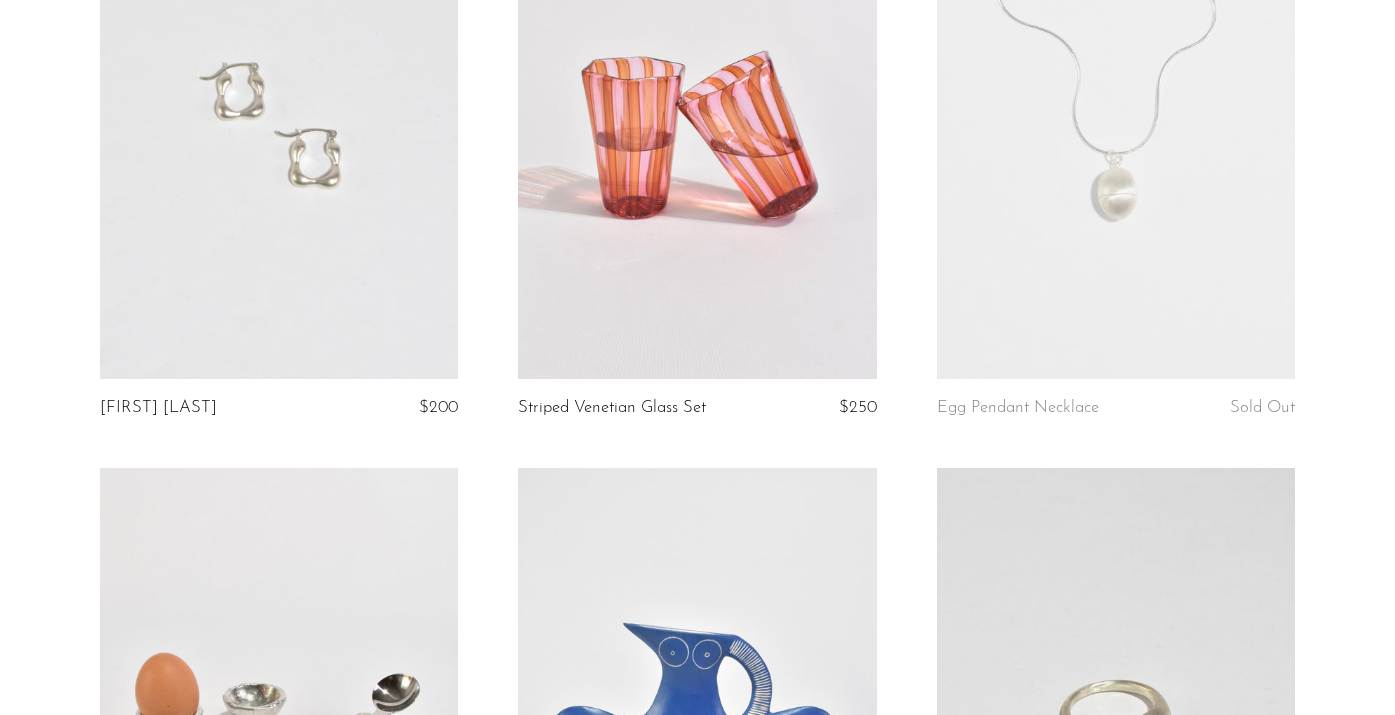 click at bounding box center [697, 128] 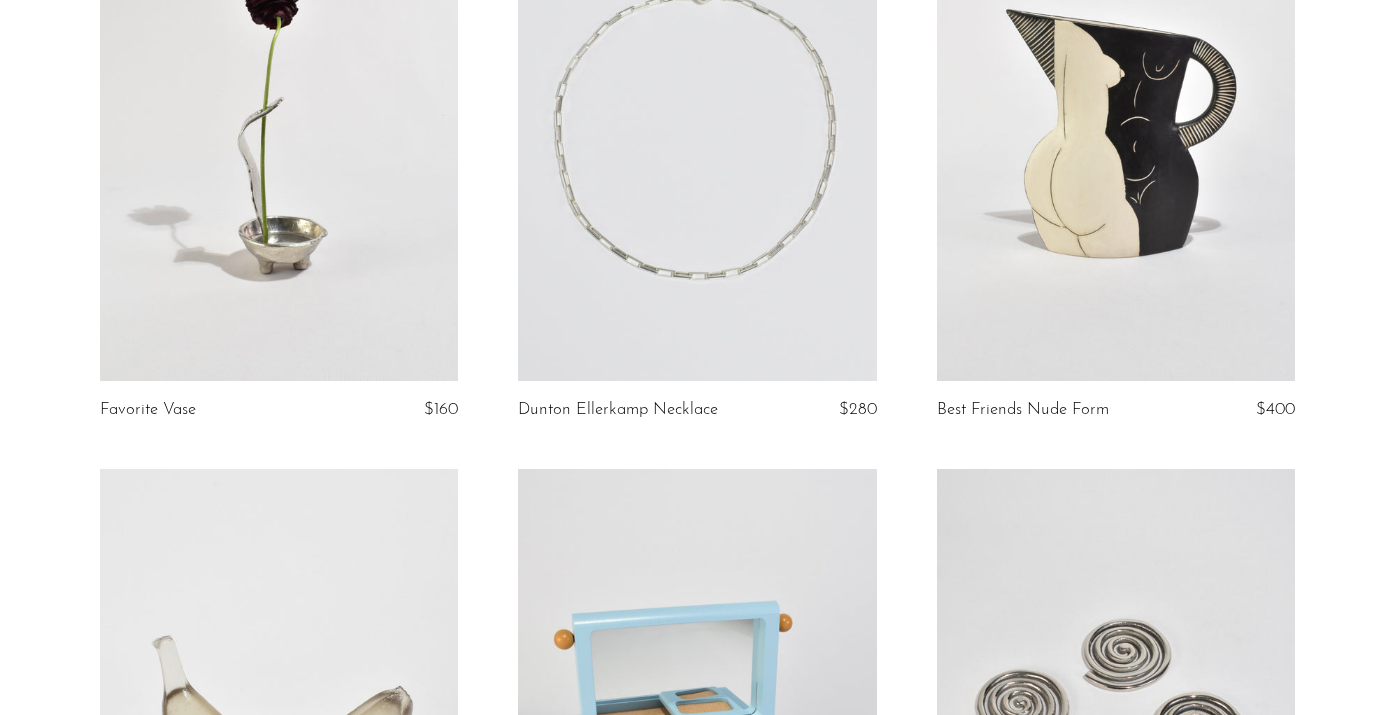 scroll, scrollTop: 0, scrollLeft: 0, axis: both 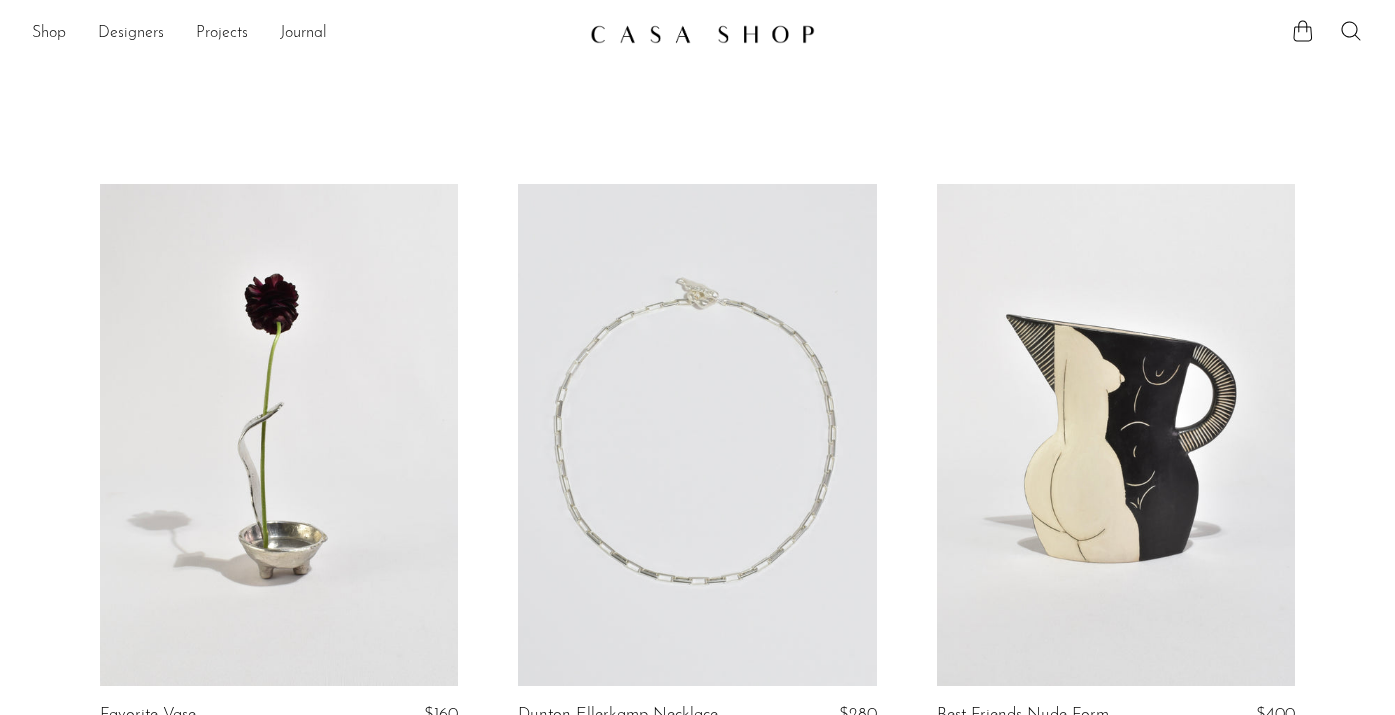click at bounding box center (279, 435) 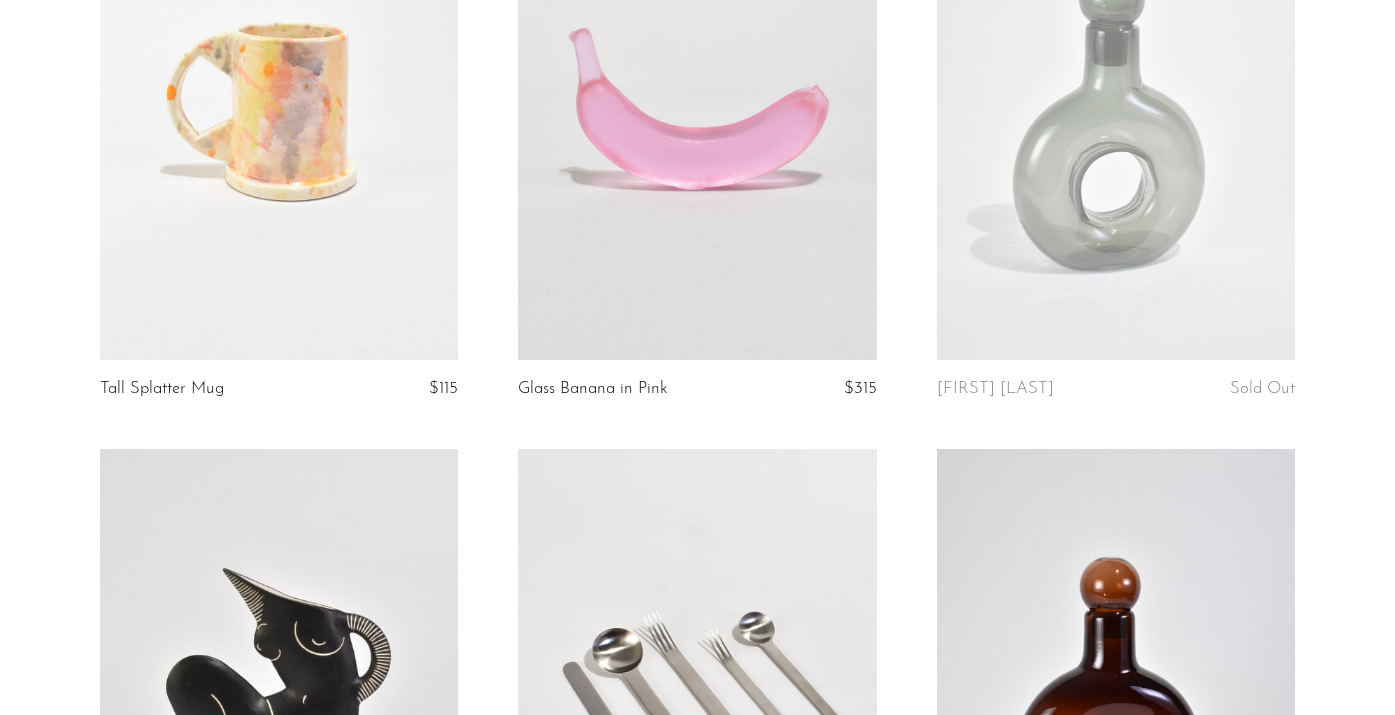 scroll, scrollTop: 2043, scrollLeft: 0, axis: vertical 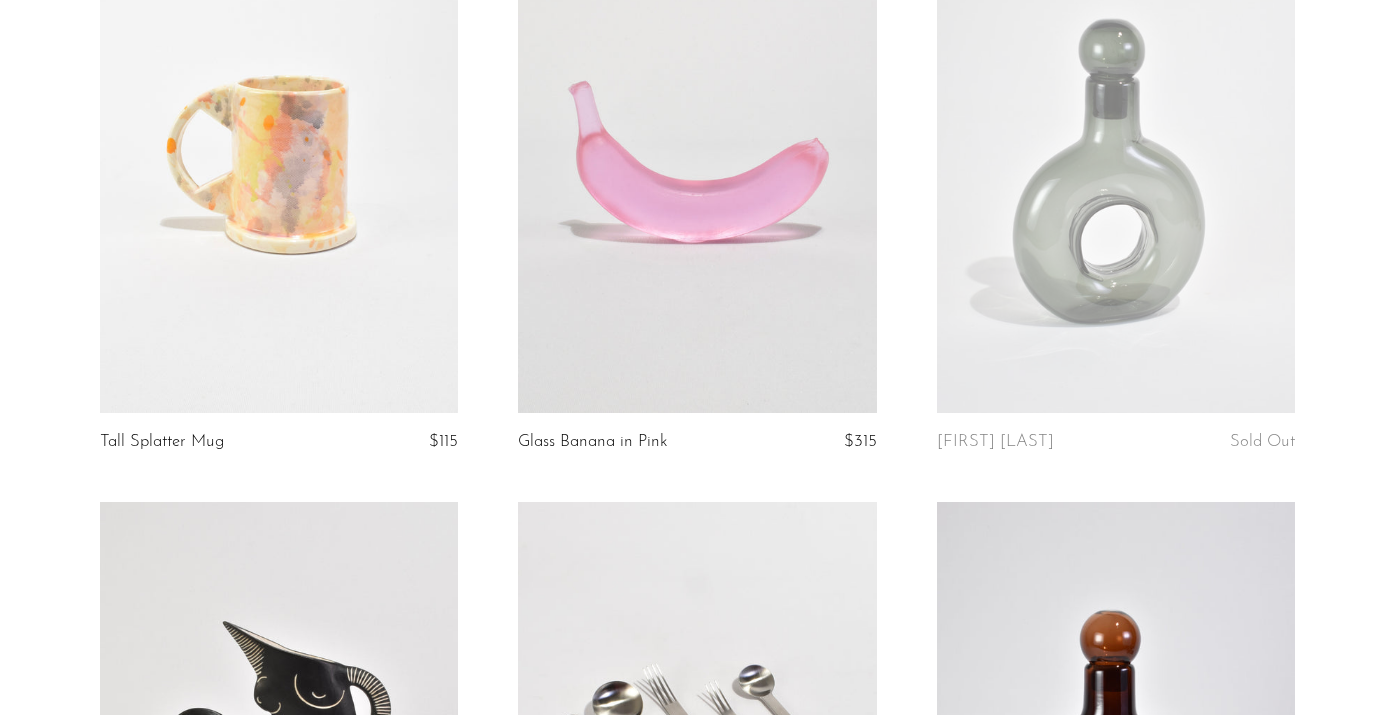 click at bounding box center (279, 163) 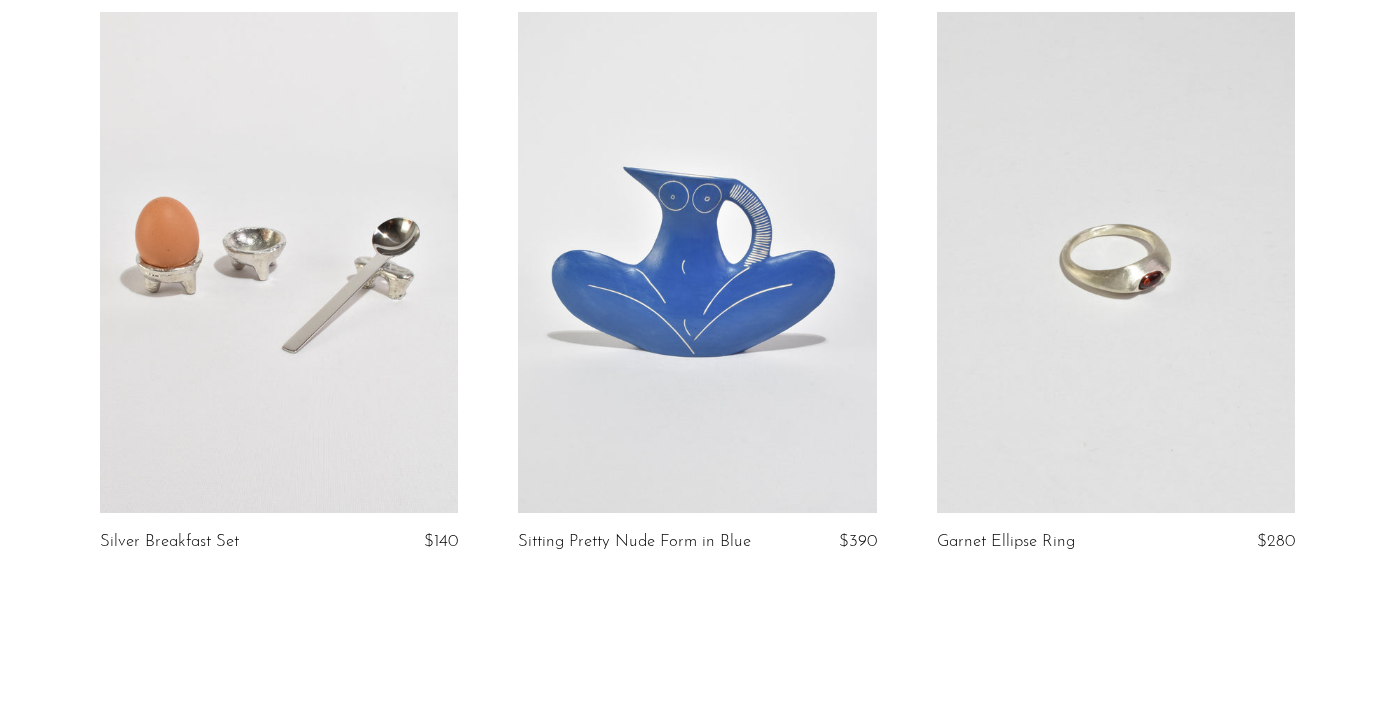 scroll, scrollTop: 7036, scrollLeft: 0, axis: vertical 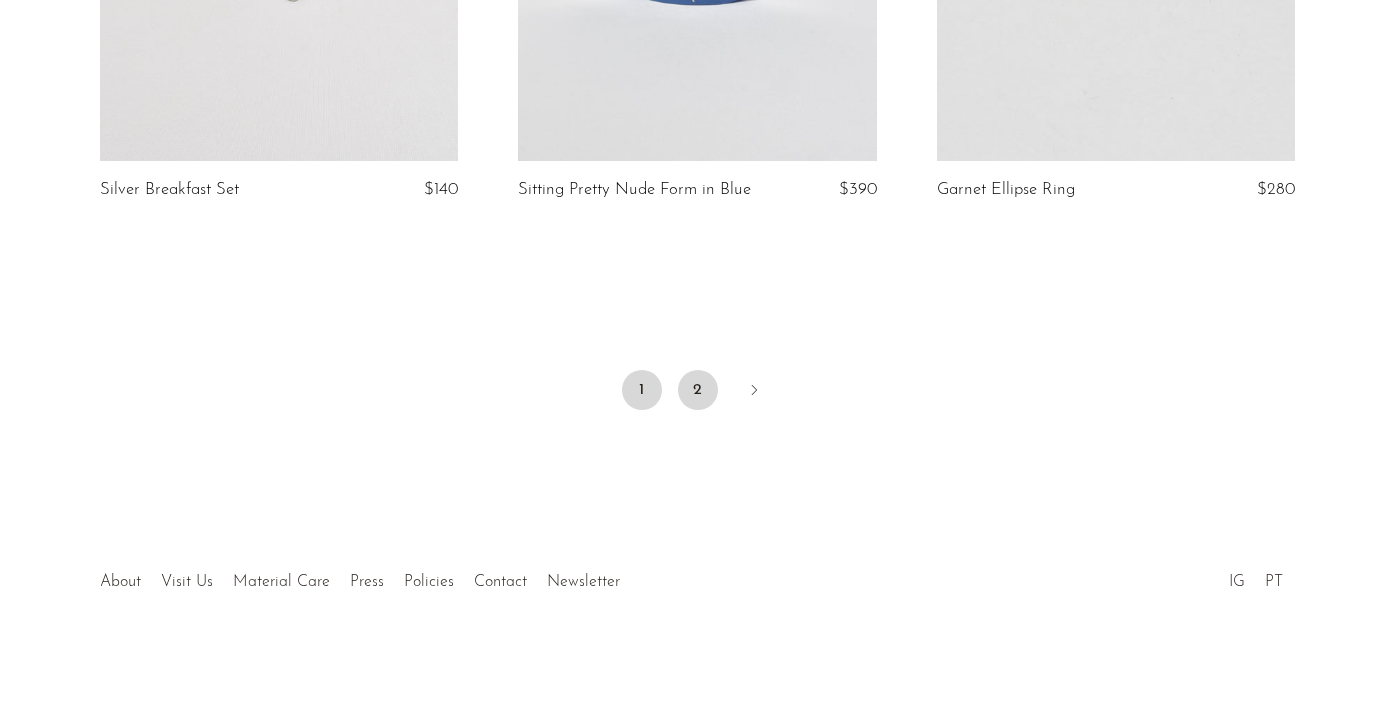 click on "2" at bounding box center (698, 390) 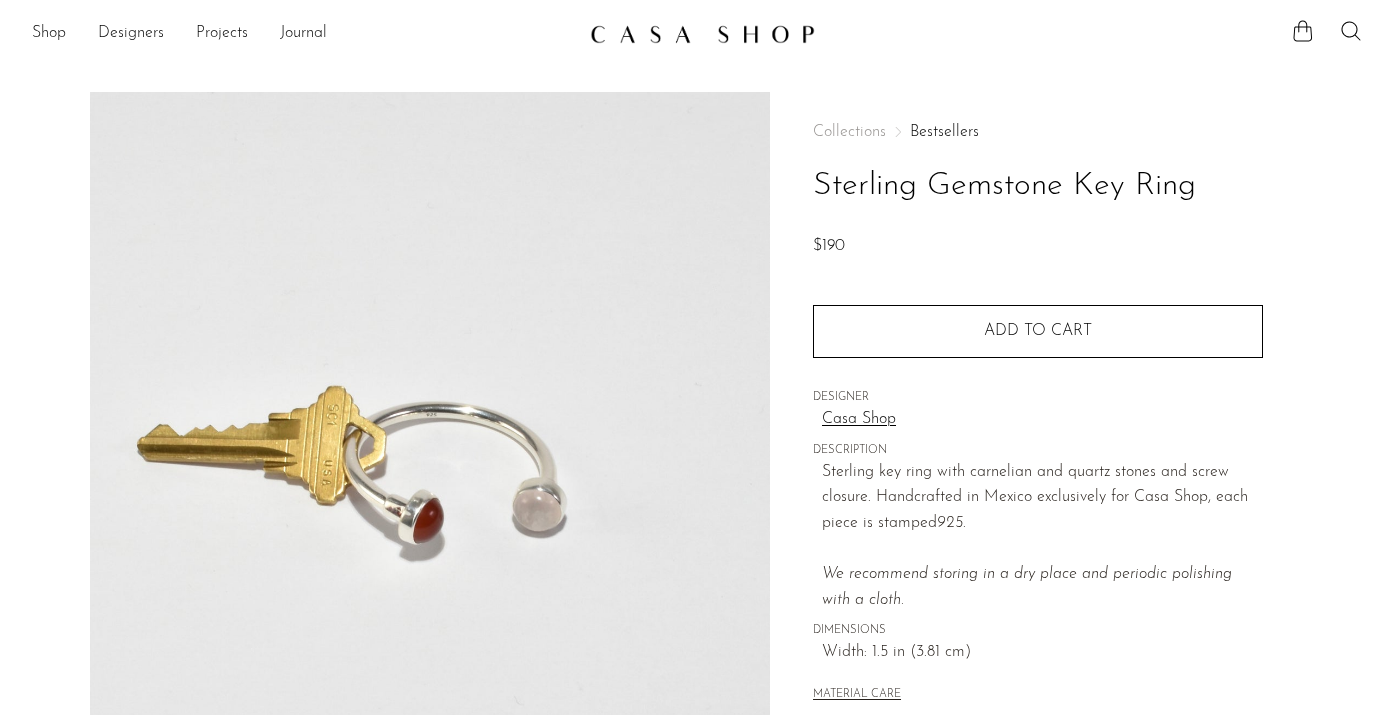 scroll, scrollTop: 0, scrollLeft: 0, axis: both 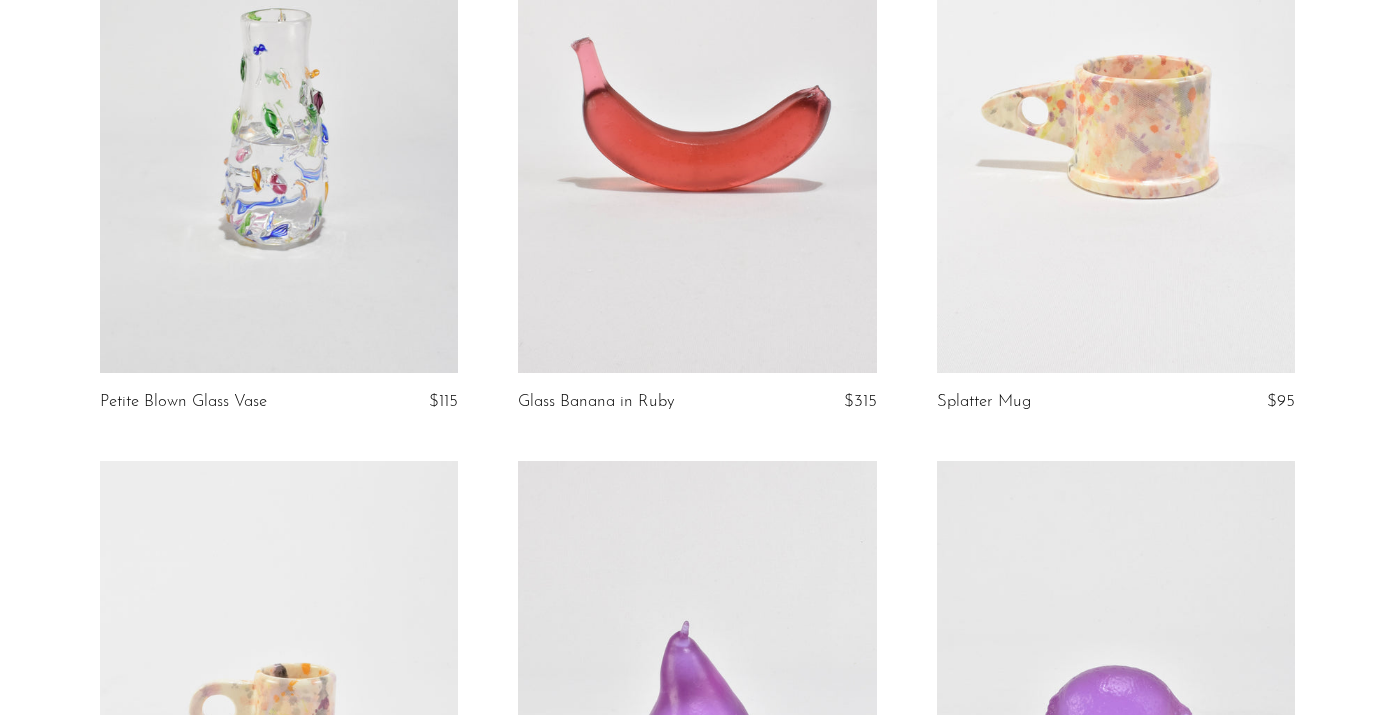 click at bounding box center (1116, 122) 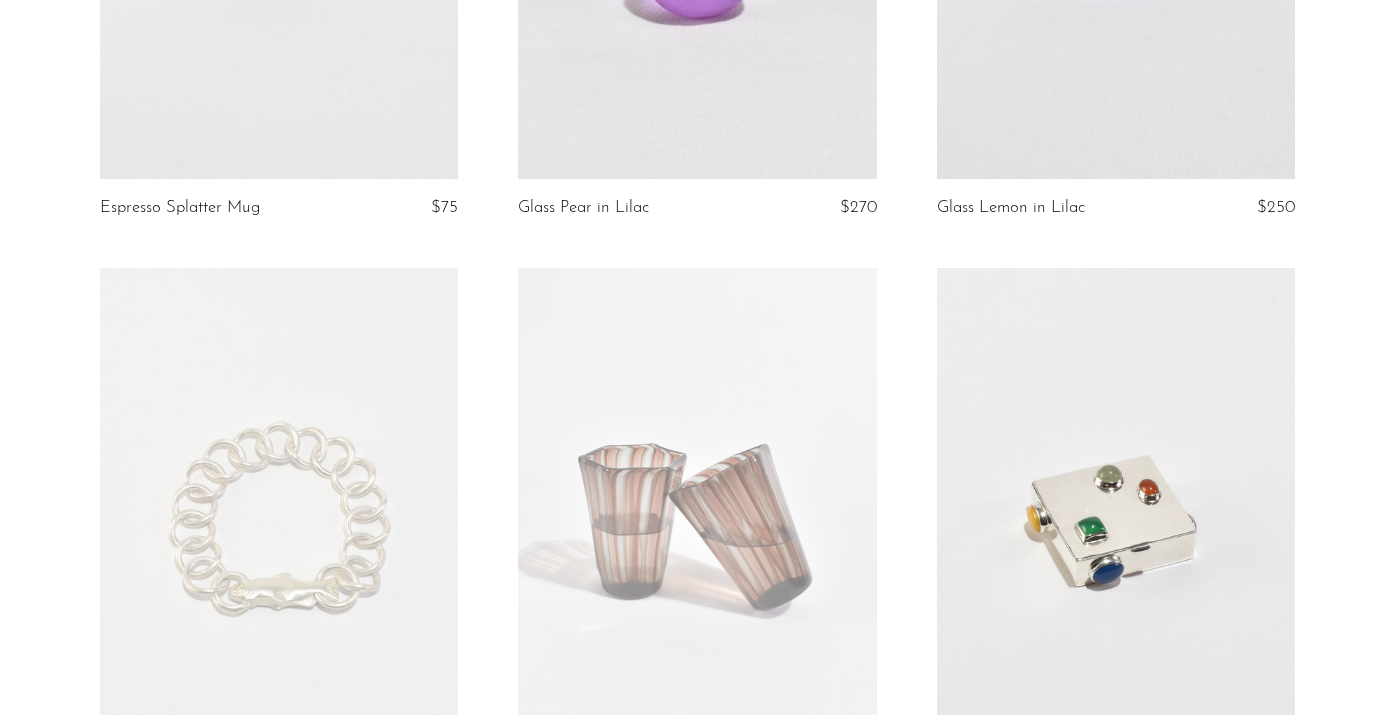 scroll, scrollTop: 2295, scrollLeft: 0, axis: vertical 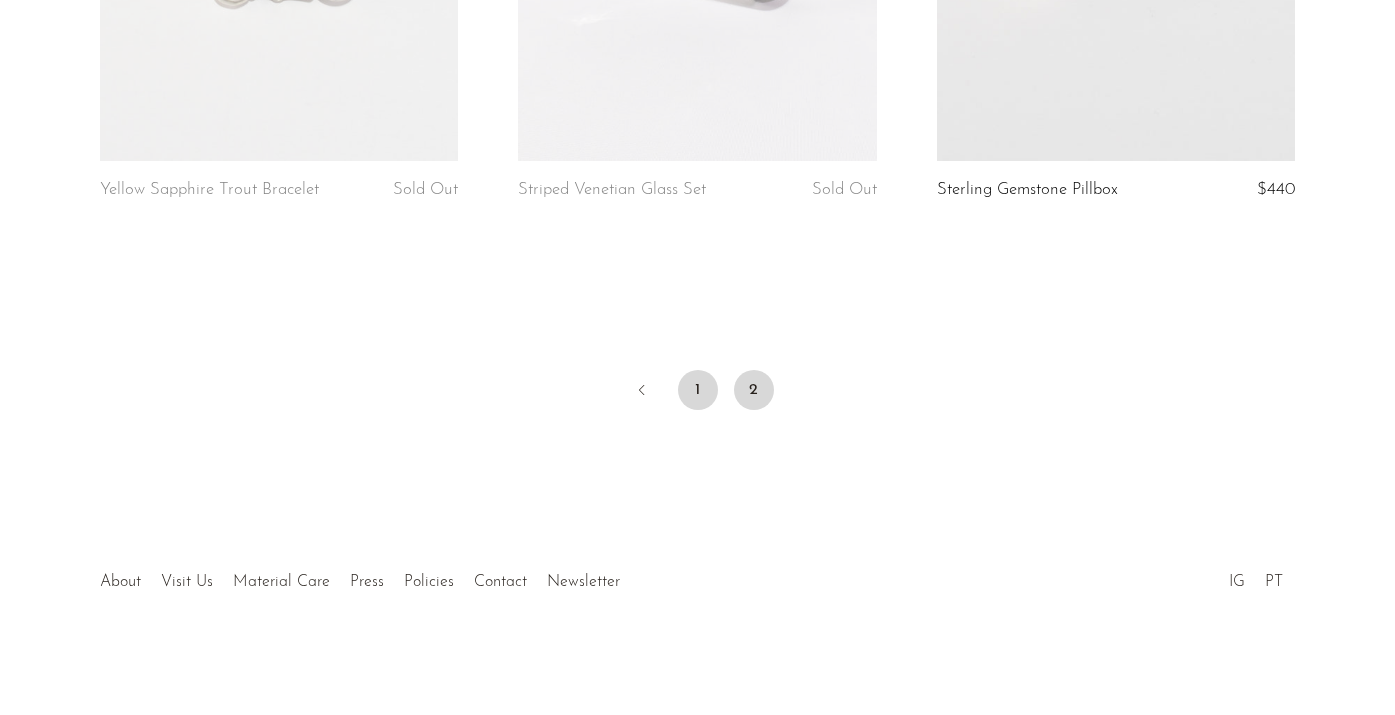click on "1" at bounding box center [698, 390] 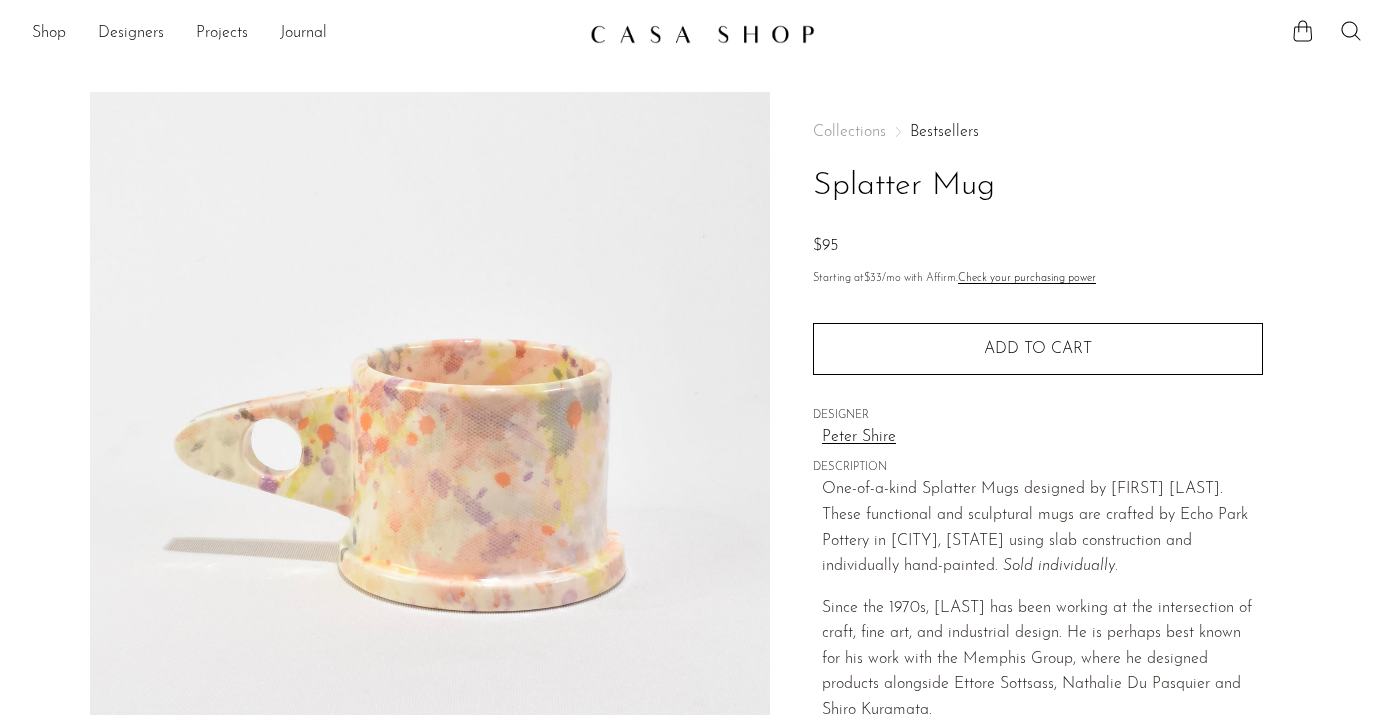 scroll, scrollTop: 0, scrollLeft: 0, axis: both 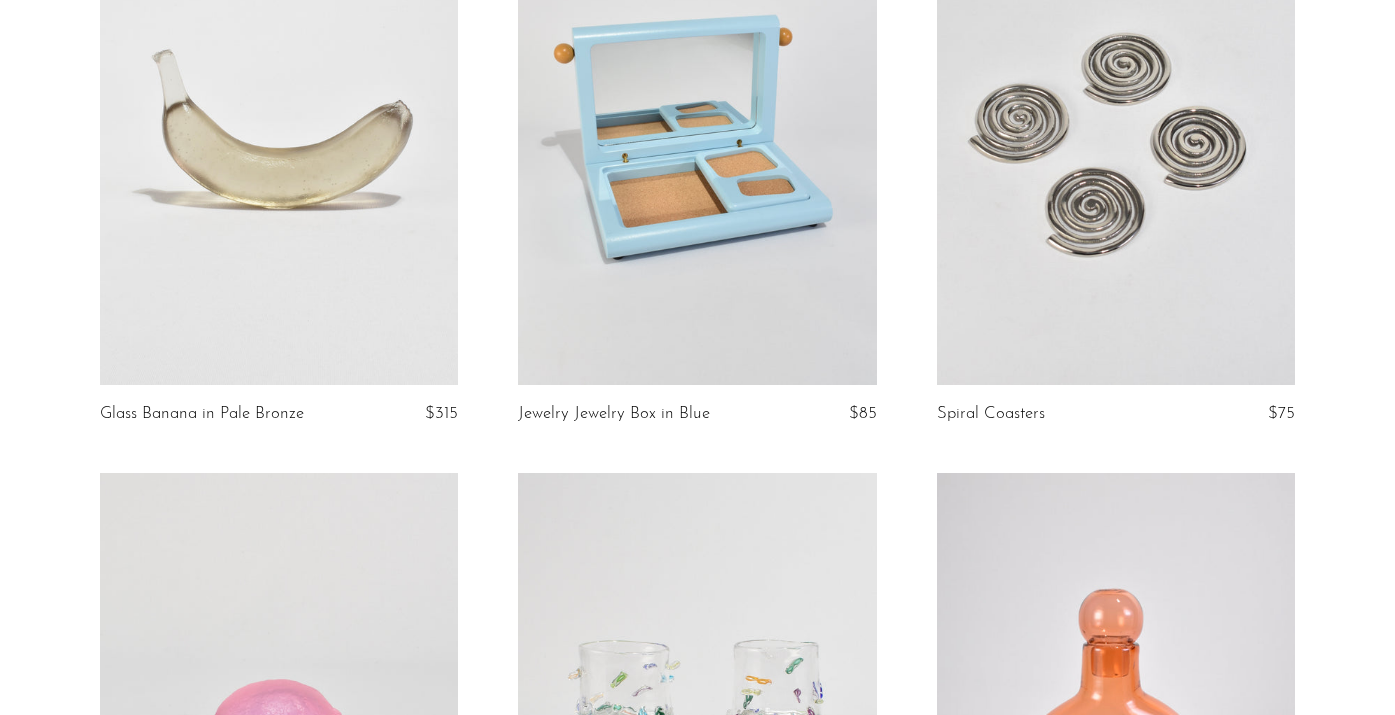 click at bounding box center [1116, 134] 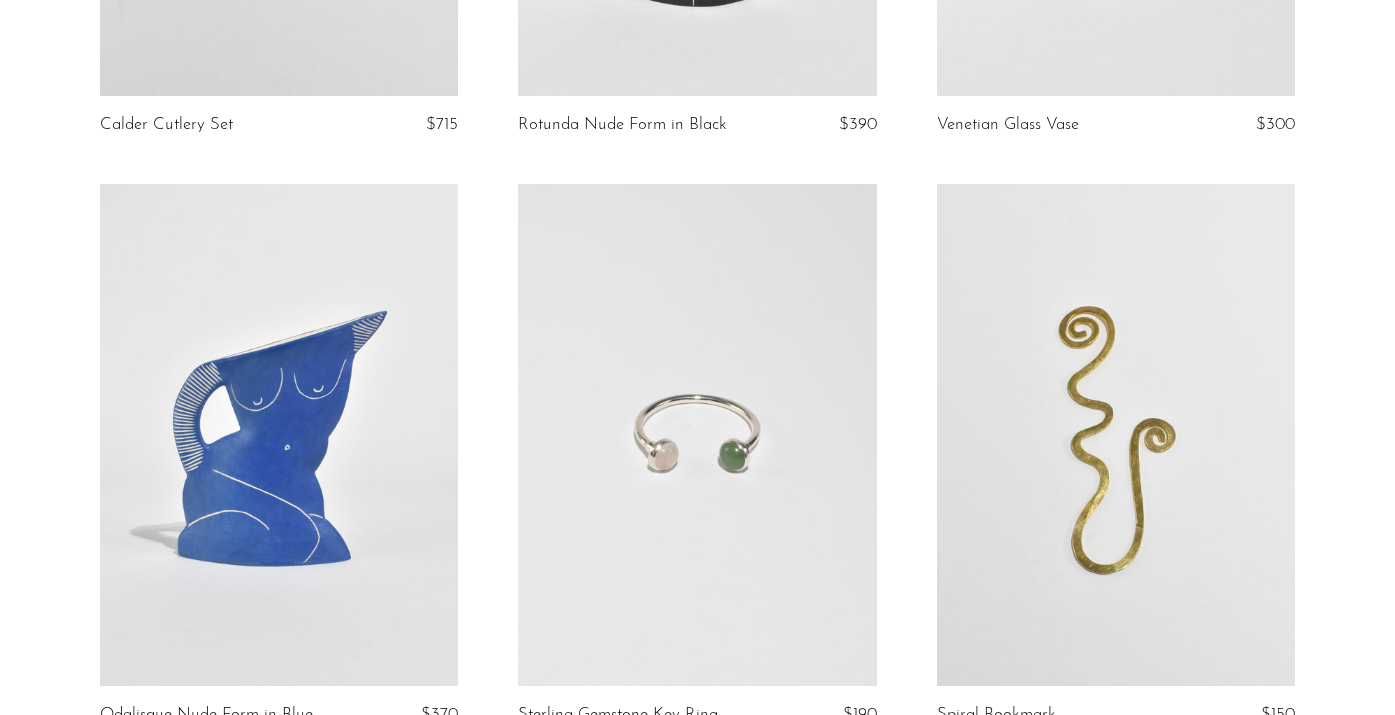 scroll, scrollTop: 4136, scrollLeft: 0, axis: vertical 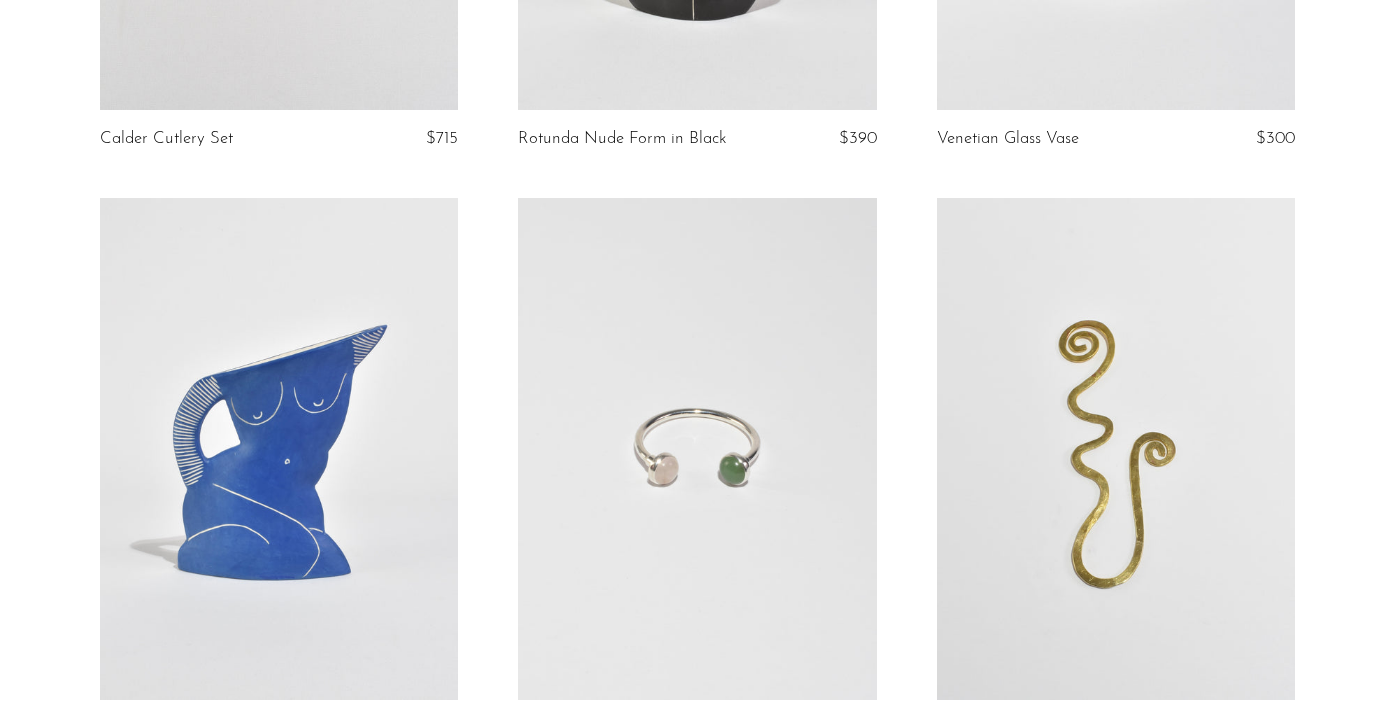 click at bounding box center (1116, -141) 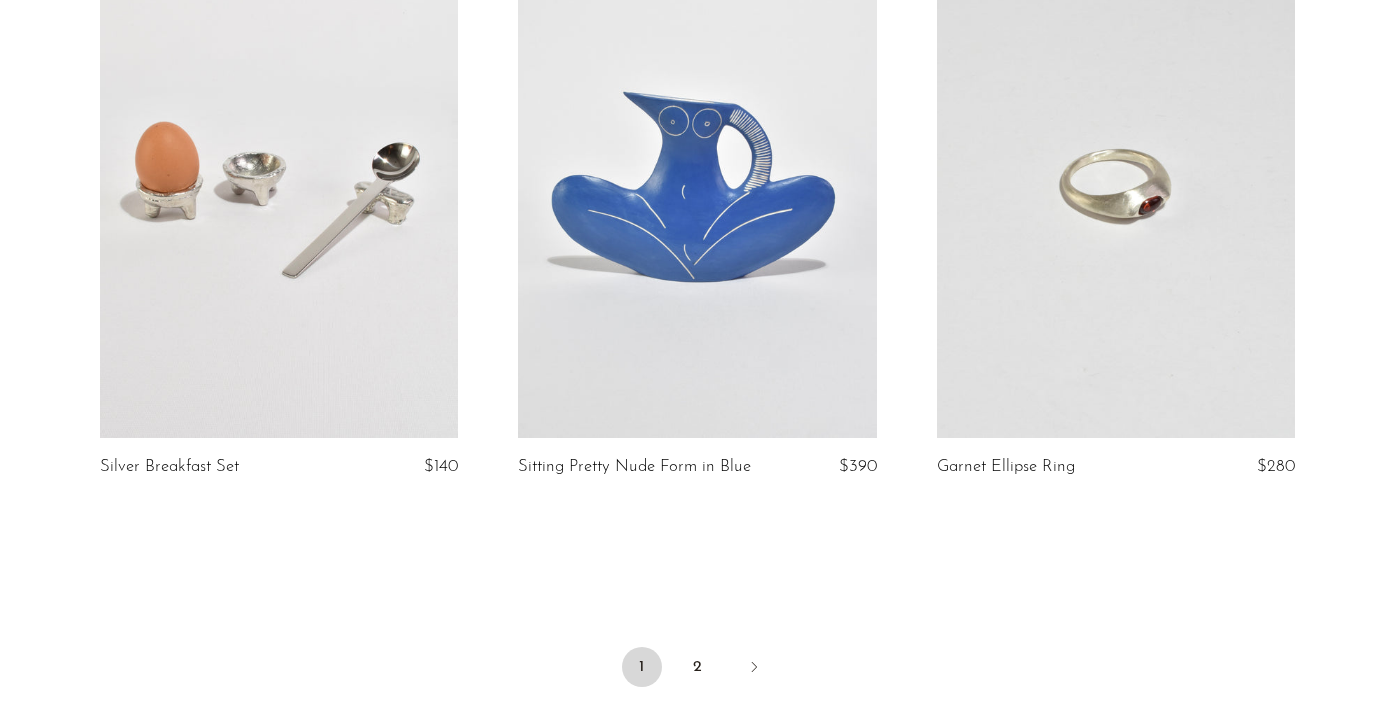scroll, scrollTop: 7036, scrollLeft: 0, axis: vertical 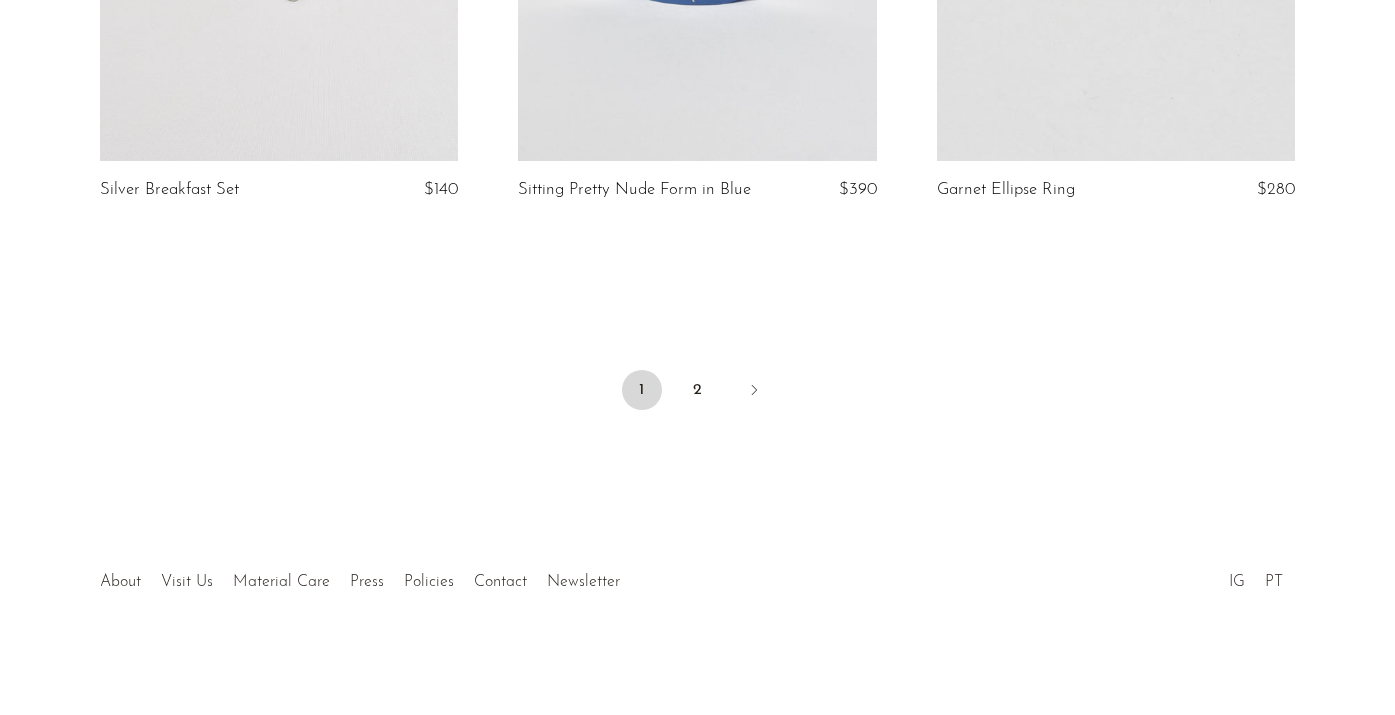 click at bounding box center [279, -89] 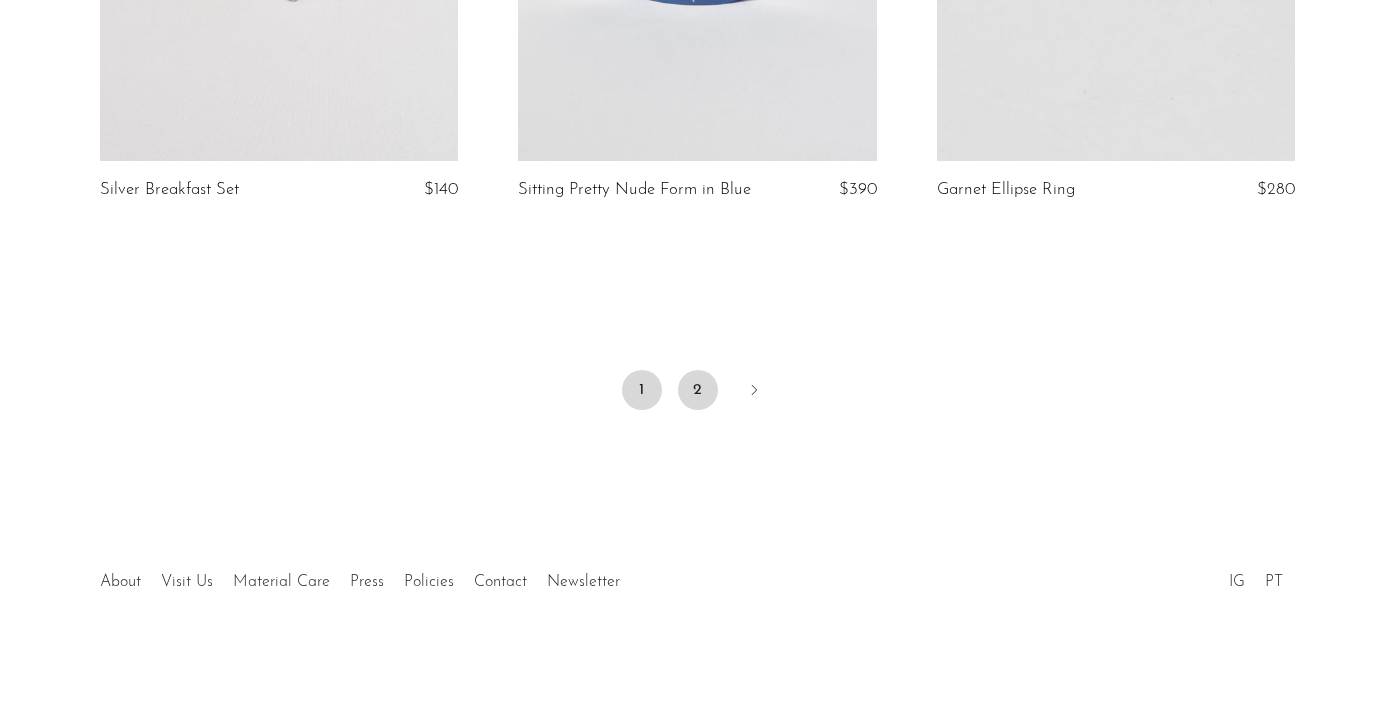 click on "2" at bounding box center [698, 390] 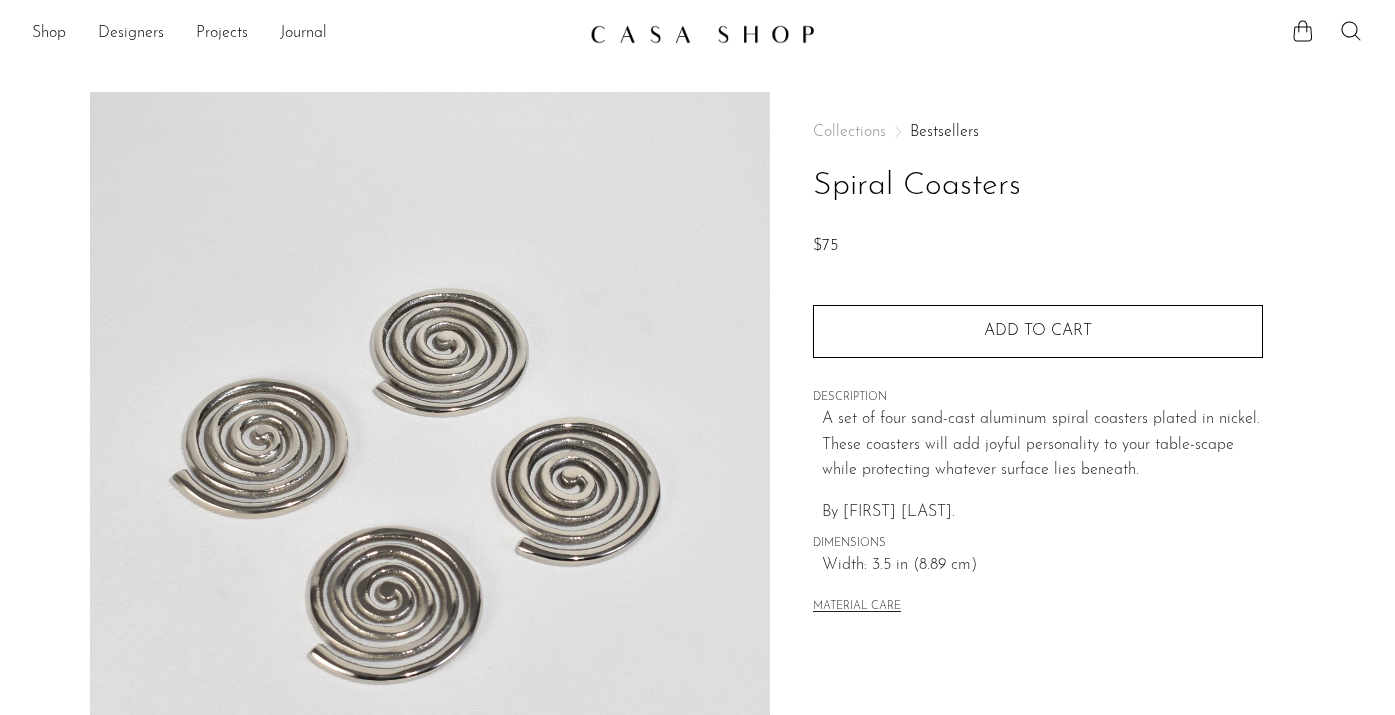 scroll, scrollTop: 0, scrollLeft: 0, axis: both 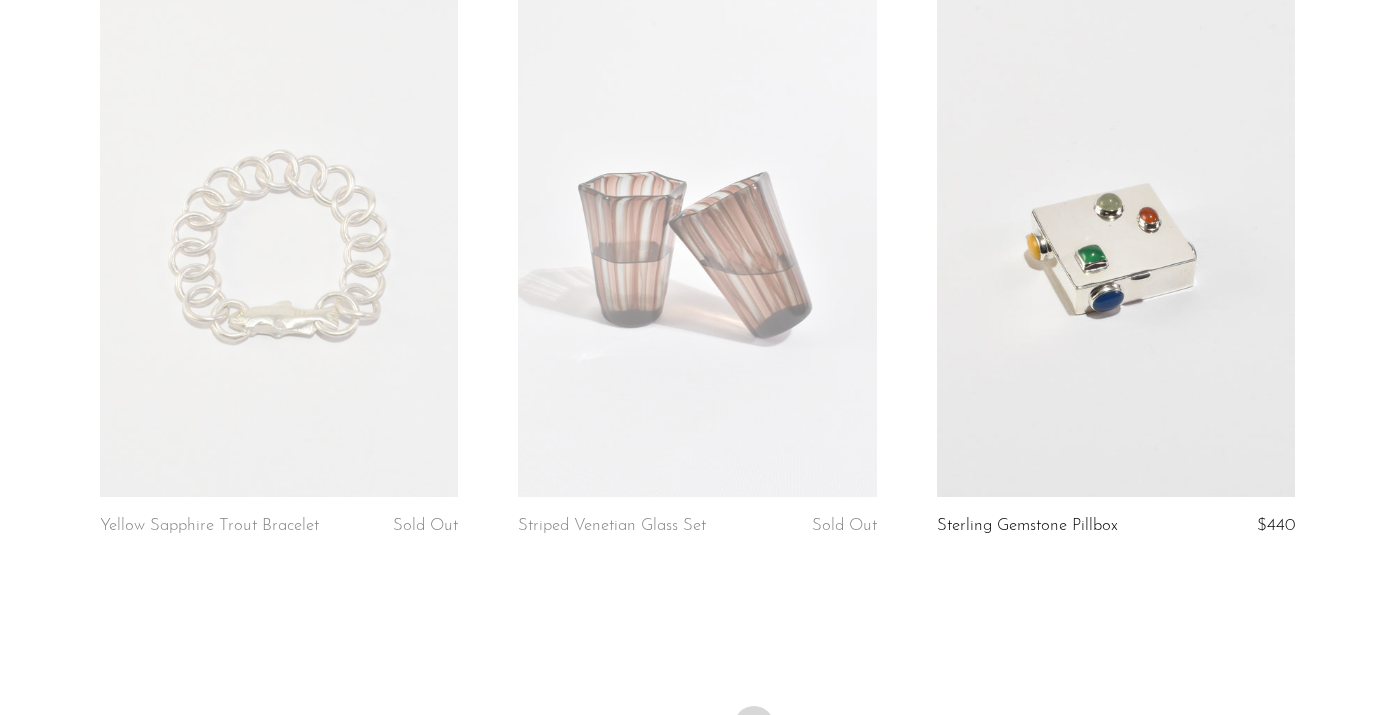 click at bounding box center [1116, 247] 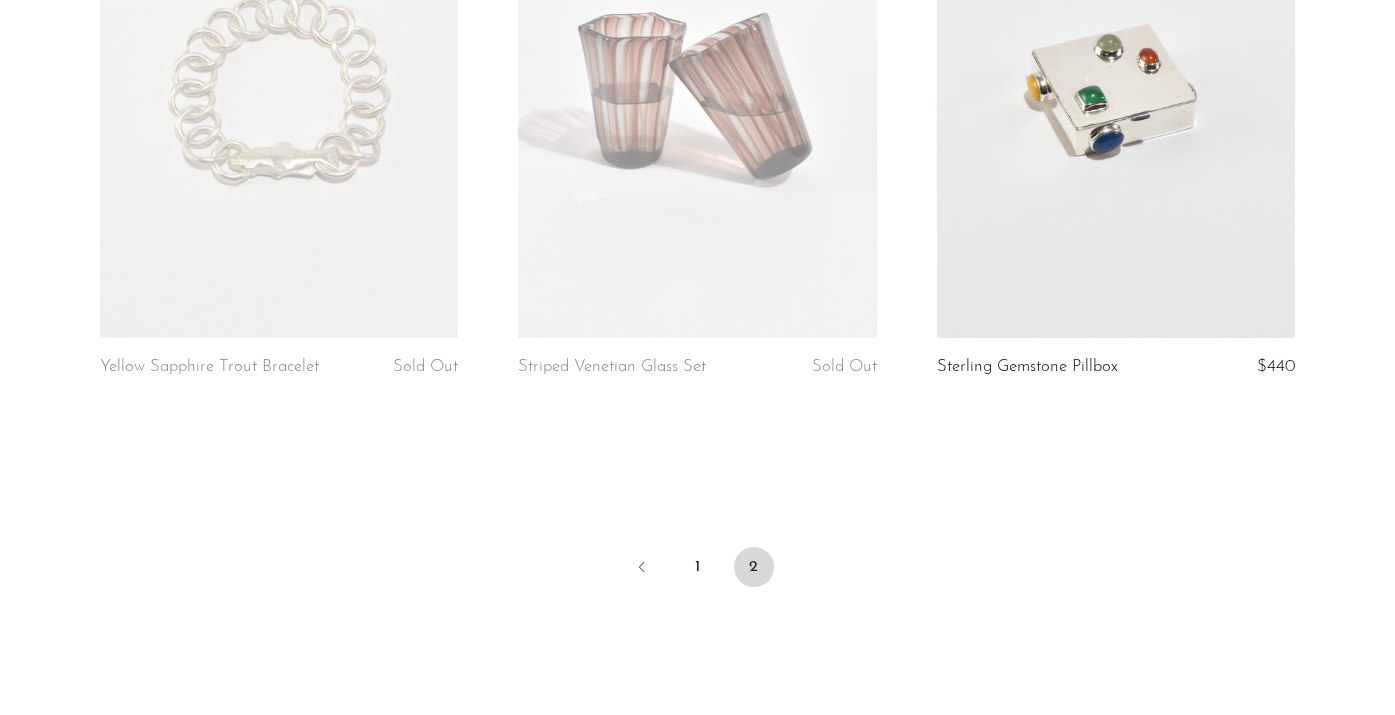 scroll, scrollTop: 2264, scrollLeft: 0, axis: vertical 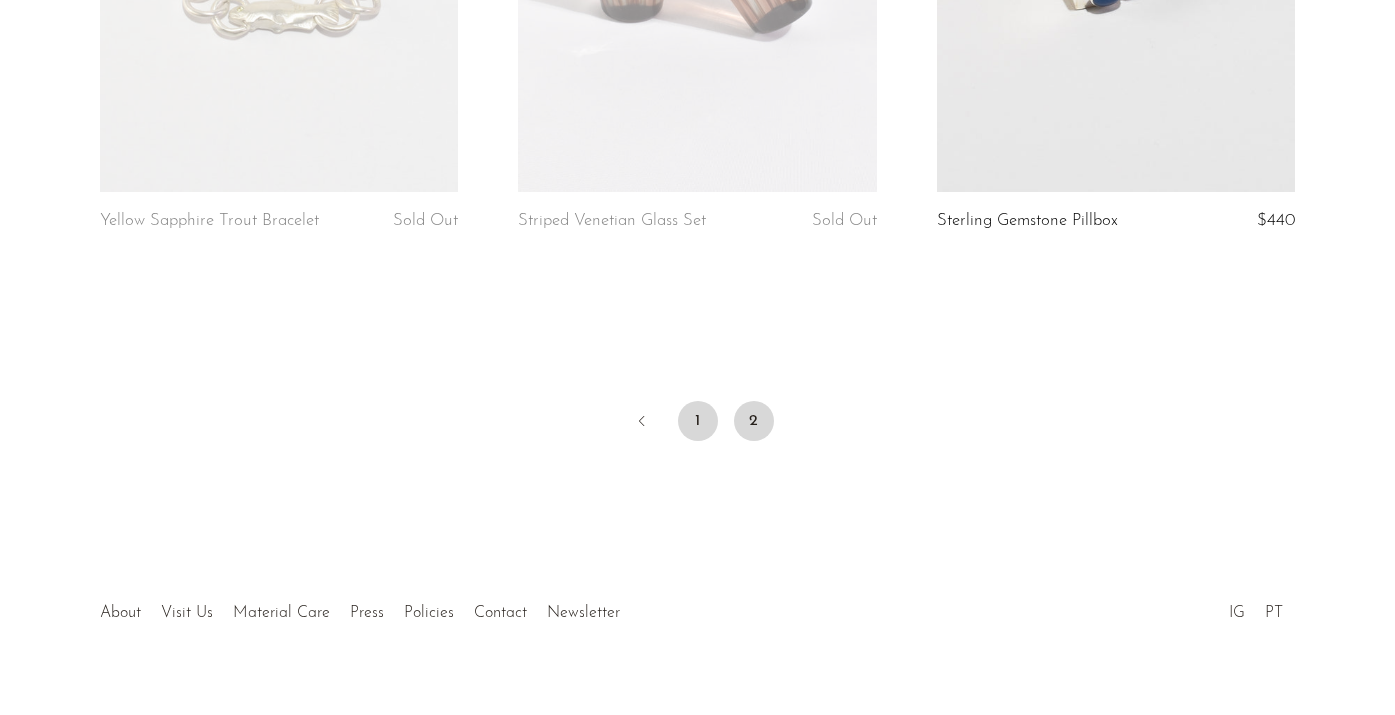 click on "1" at bounding box center (698, 421) 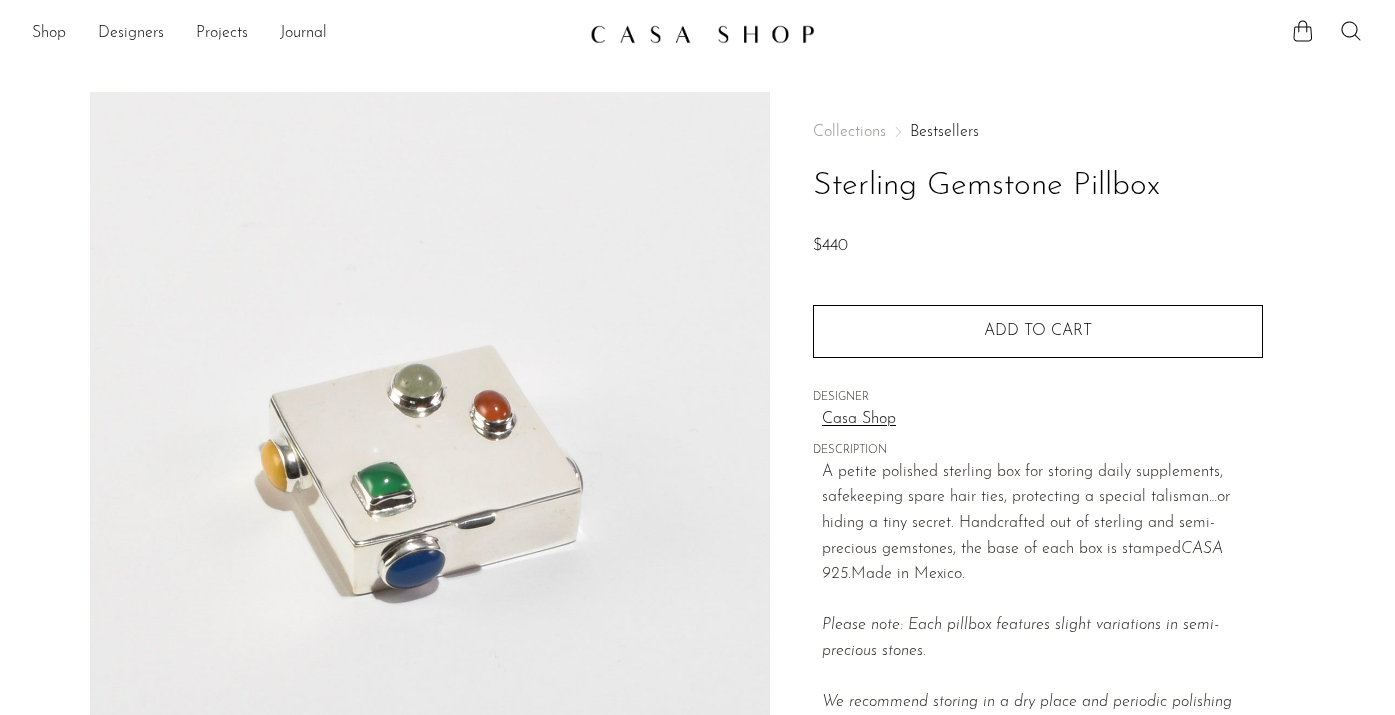 scroll, scrollTop: 0, scrollLeft: 0, axis: both 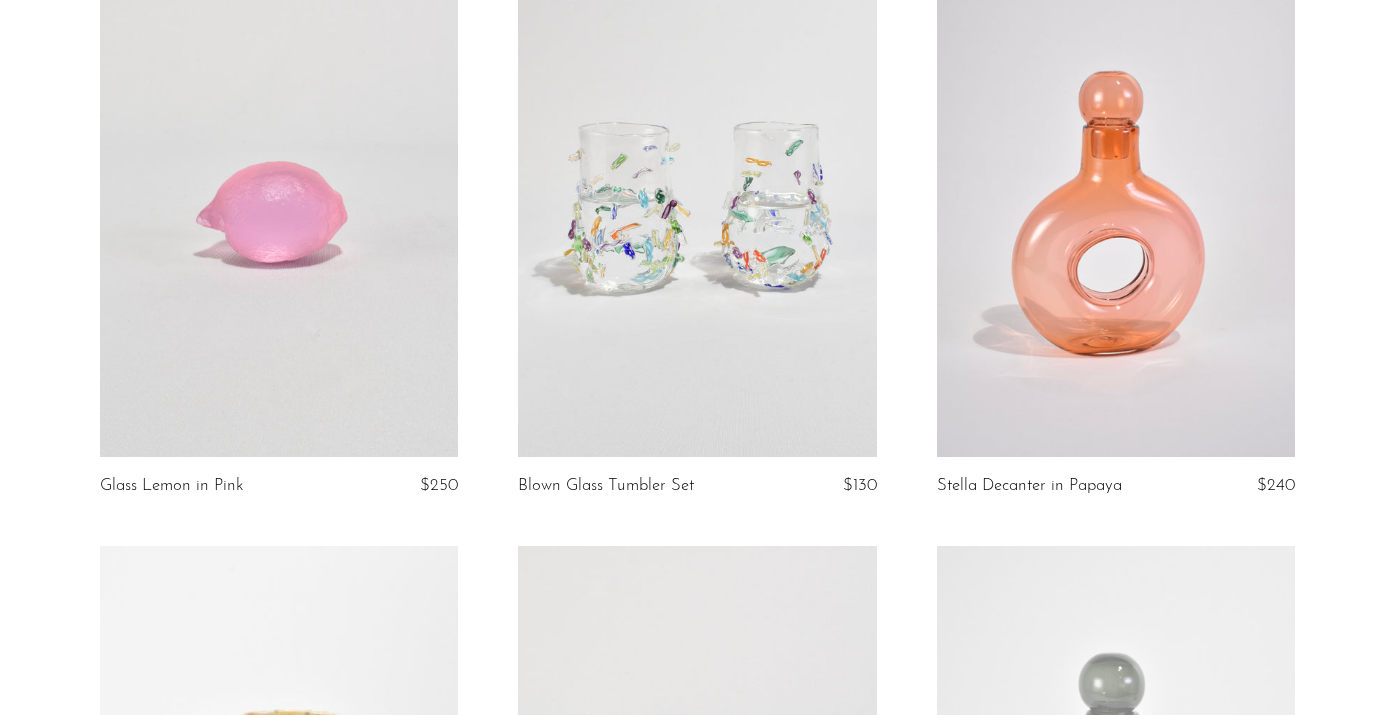 click at bounding box center [697, 206] 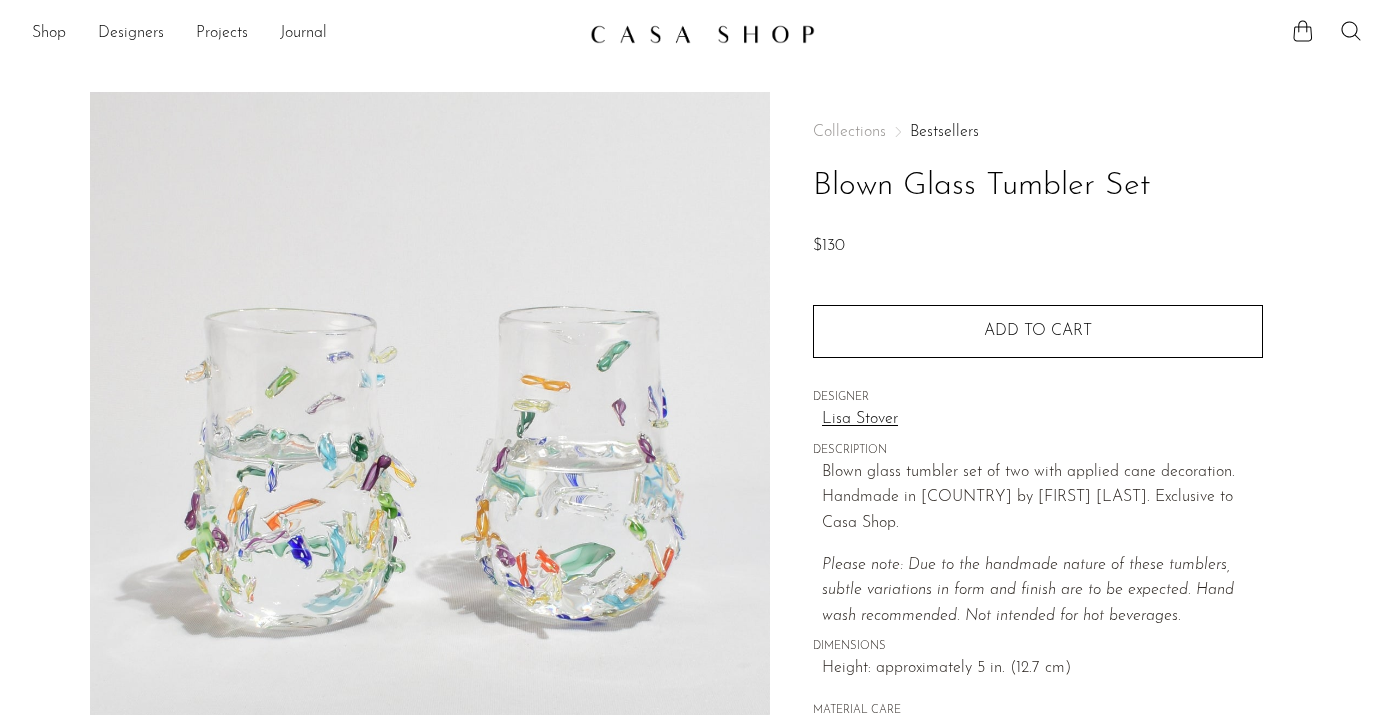 scroll, scrollTop: 0, scrollLeft: 0, axis: both 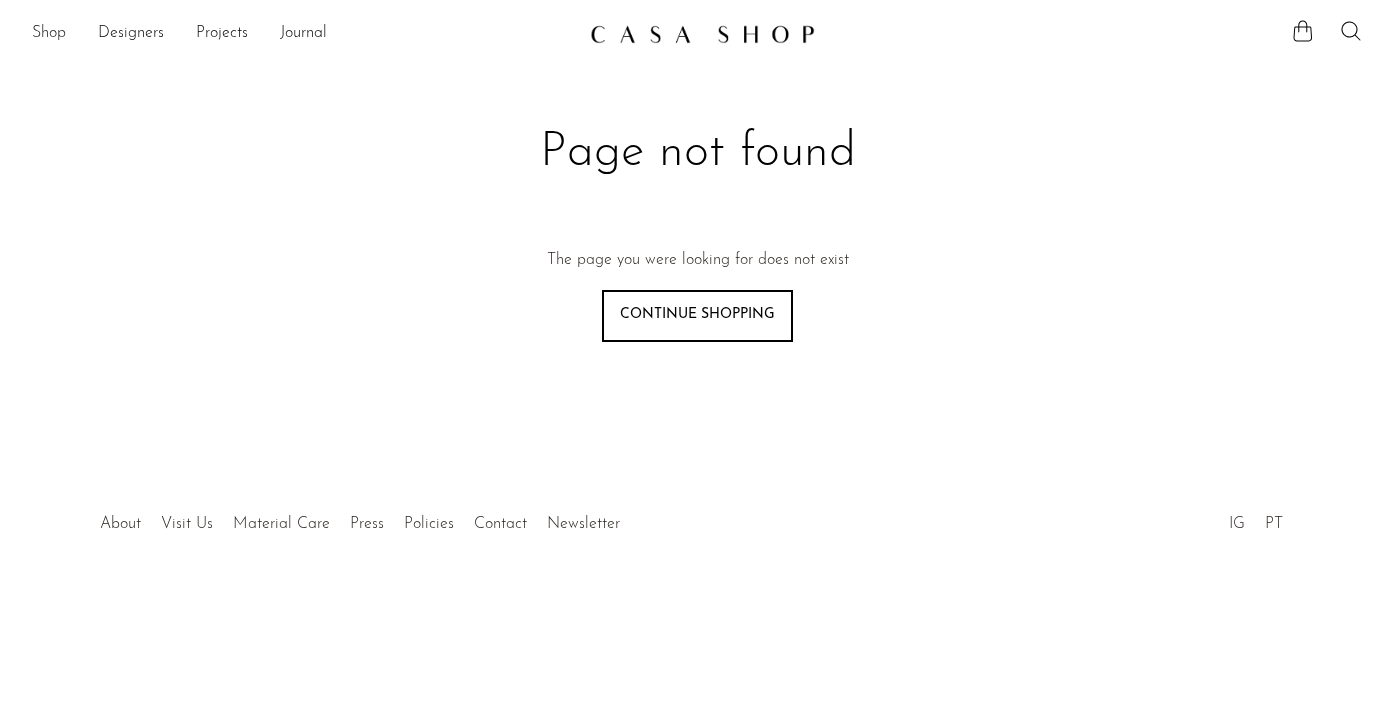 click on "Shop" at bounding box center (49, 34) 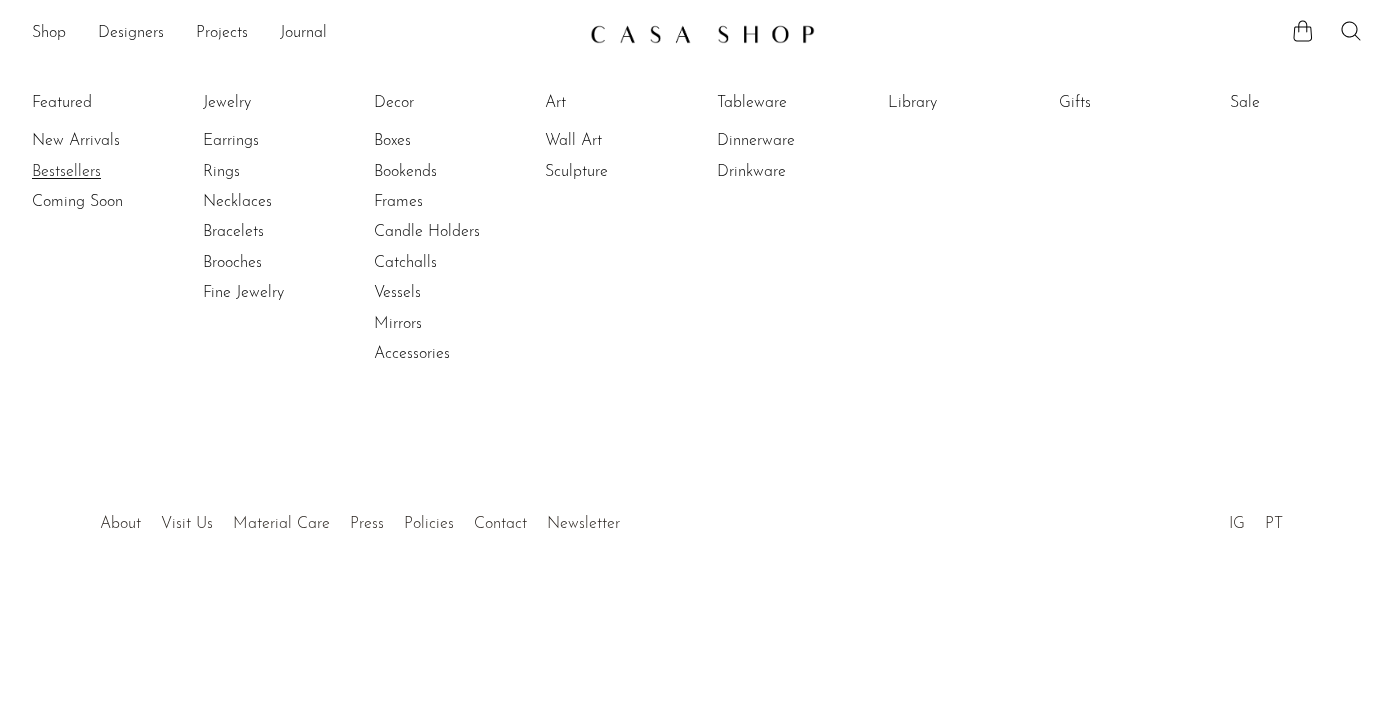 click on "Bestsellers" at bounding box center [107, 172] 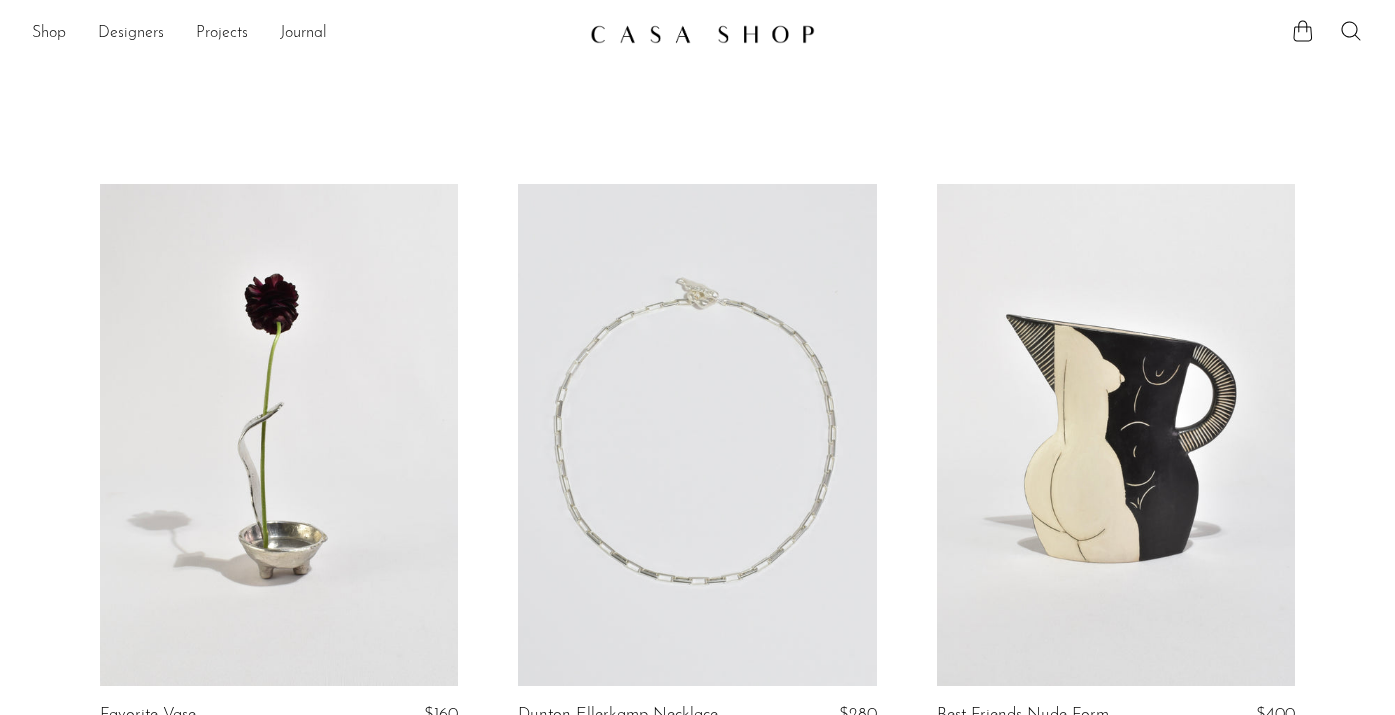 scroll, scrollTop: 0, scrollLeft: 0, axis: both 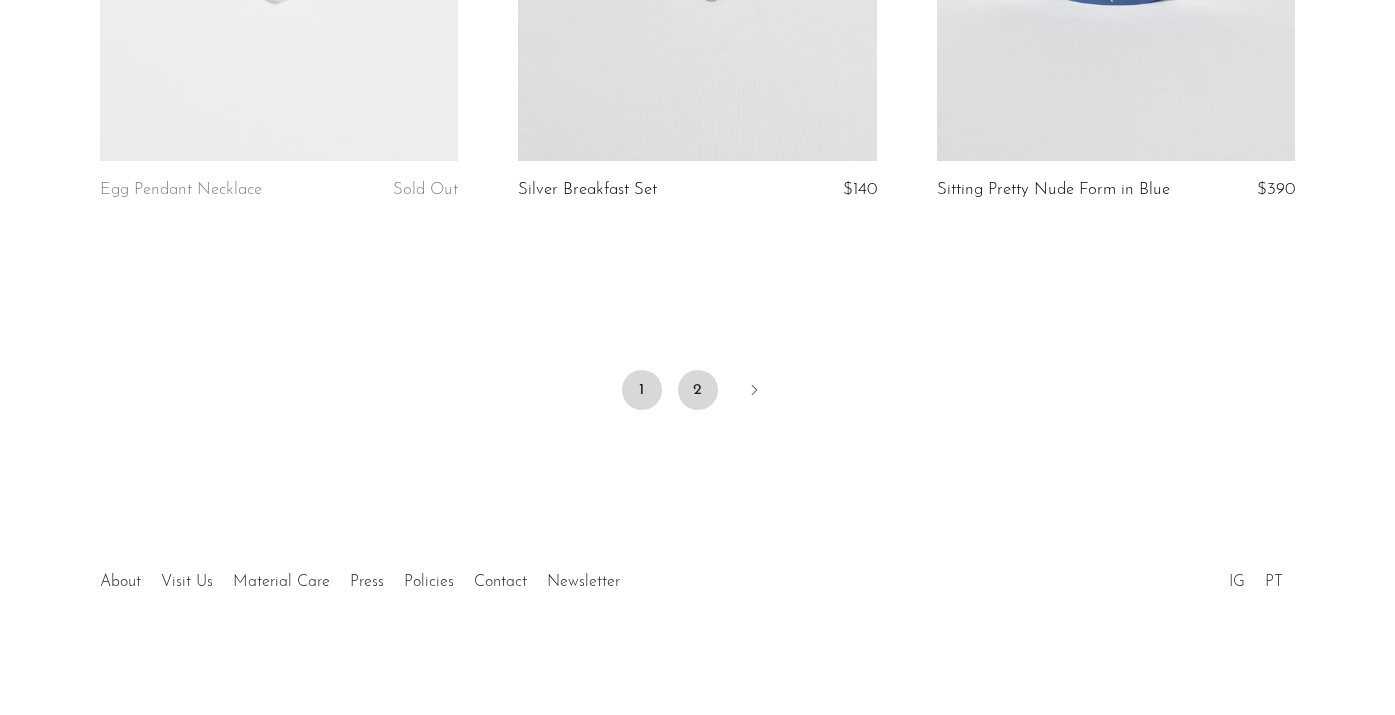 click on "2" at bounding box center [698, 390] 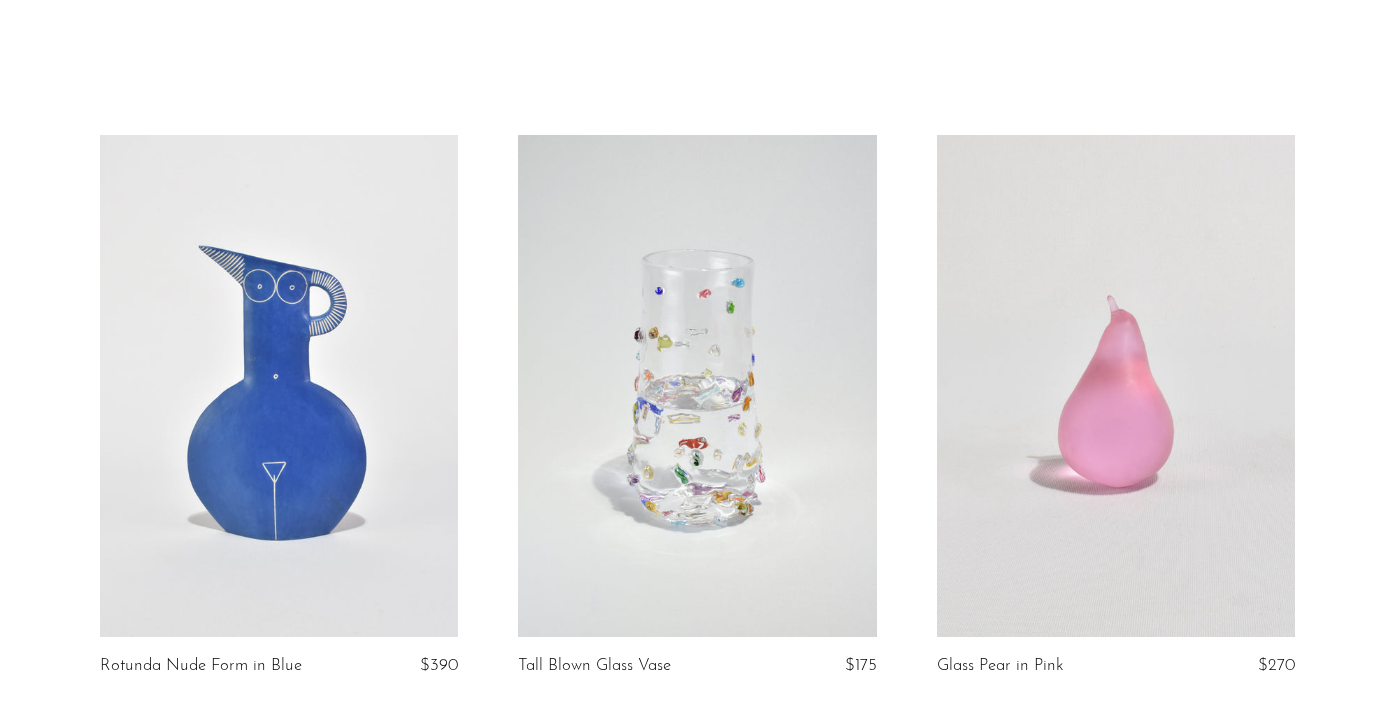 scroll, scrollTop: 0, scrollLeft: 0, axis: both 